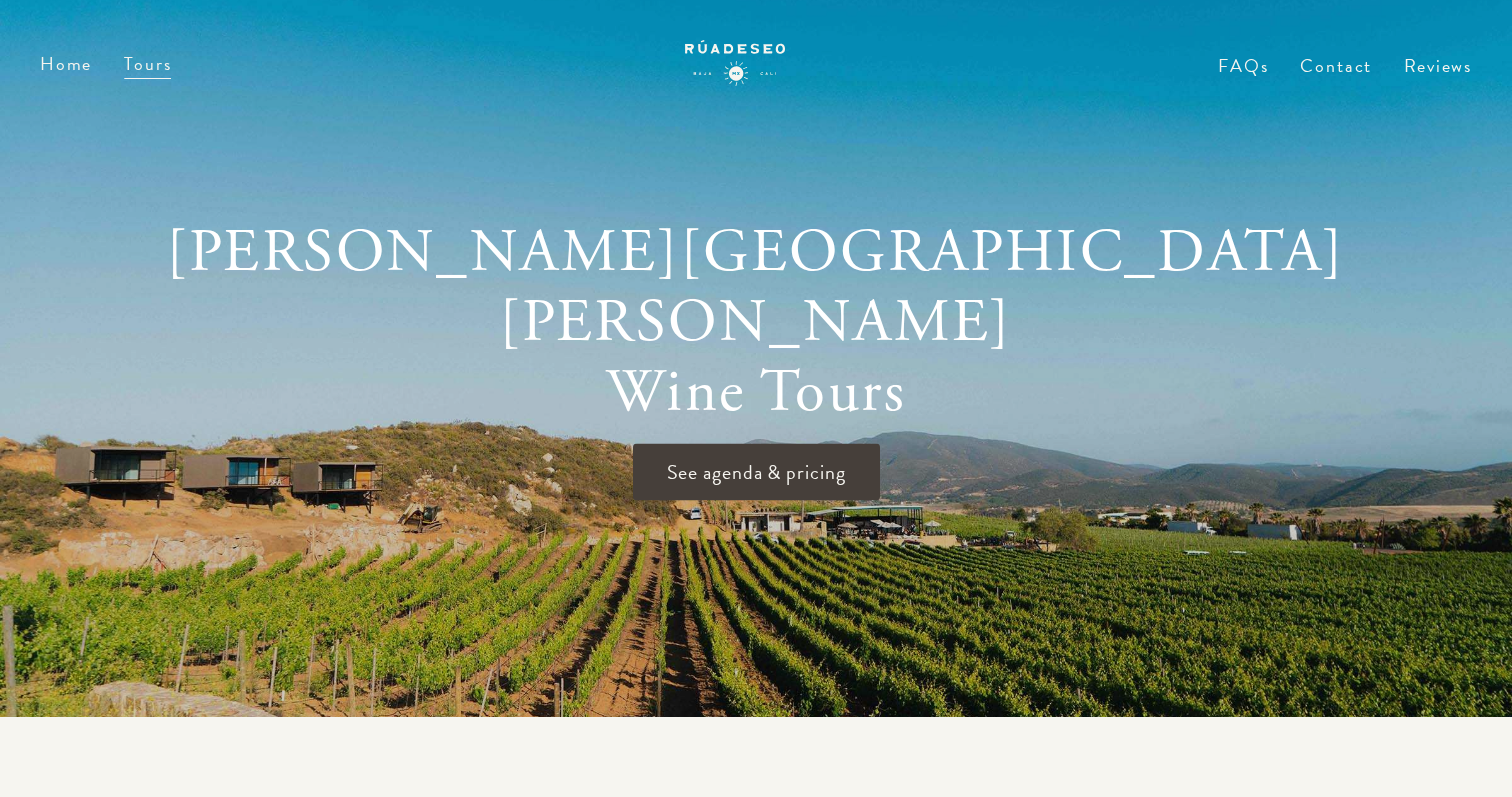 scroll, scrollTop: 0, scrollLeft: 0, axis: both 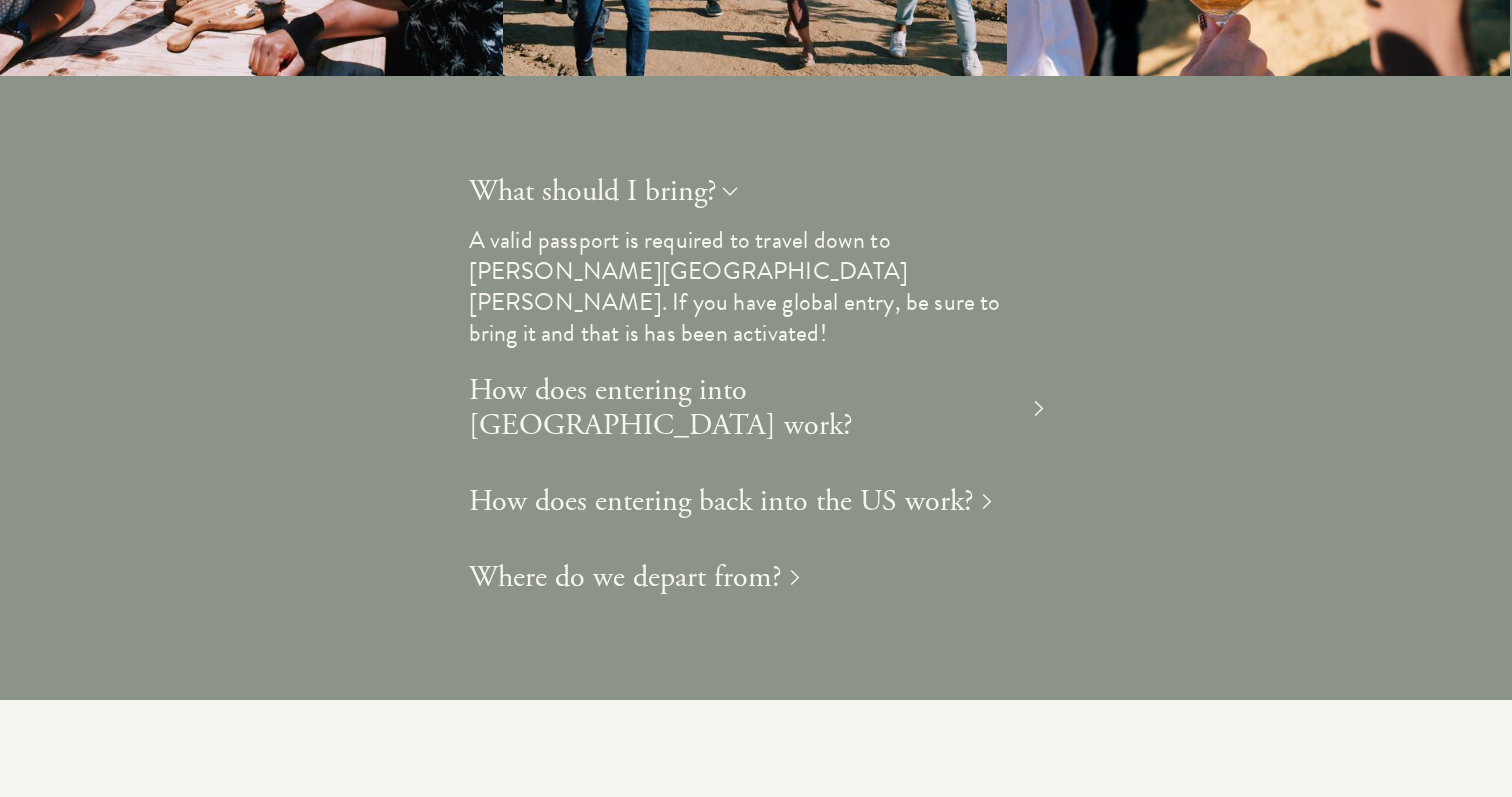 click on "Where do we depart from?" at bounding box center [625, 577] 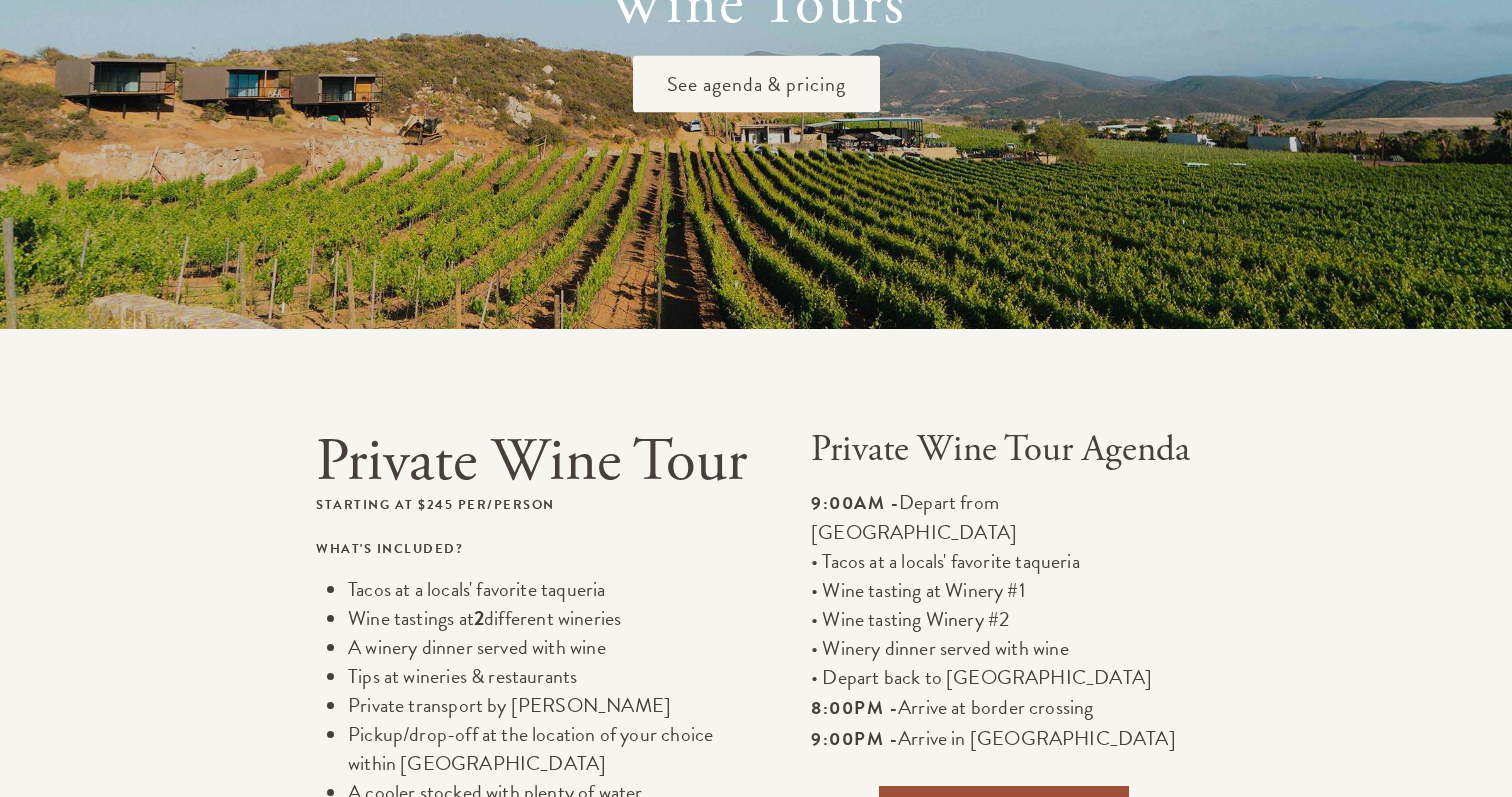 scroll, scrollTop: 0, scrollLeft: 0, axis: both 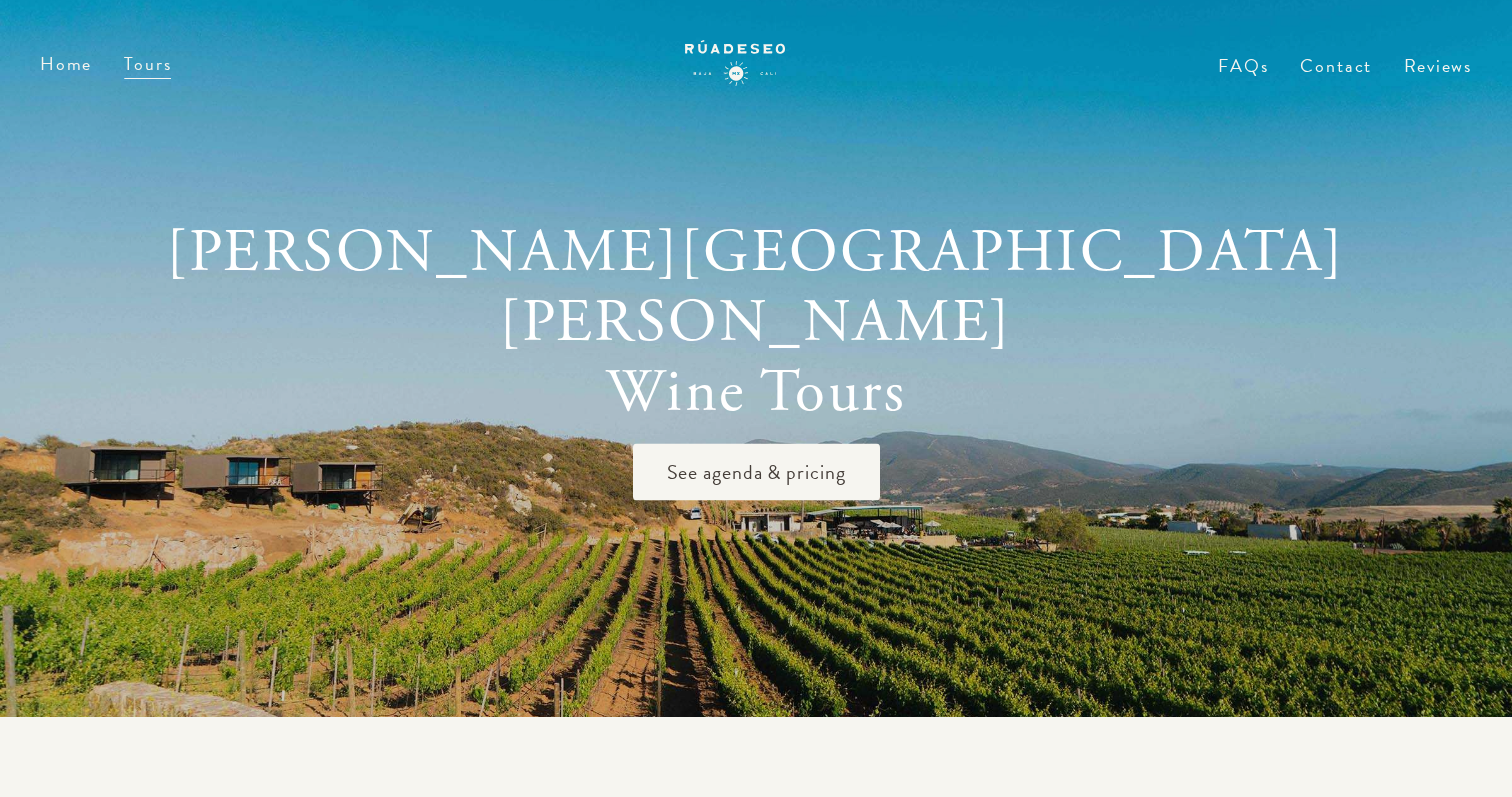 click on "[PERSON_NAME] [PERSON_NAME]  Wine Tours" at bounding box center (756, 322) 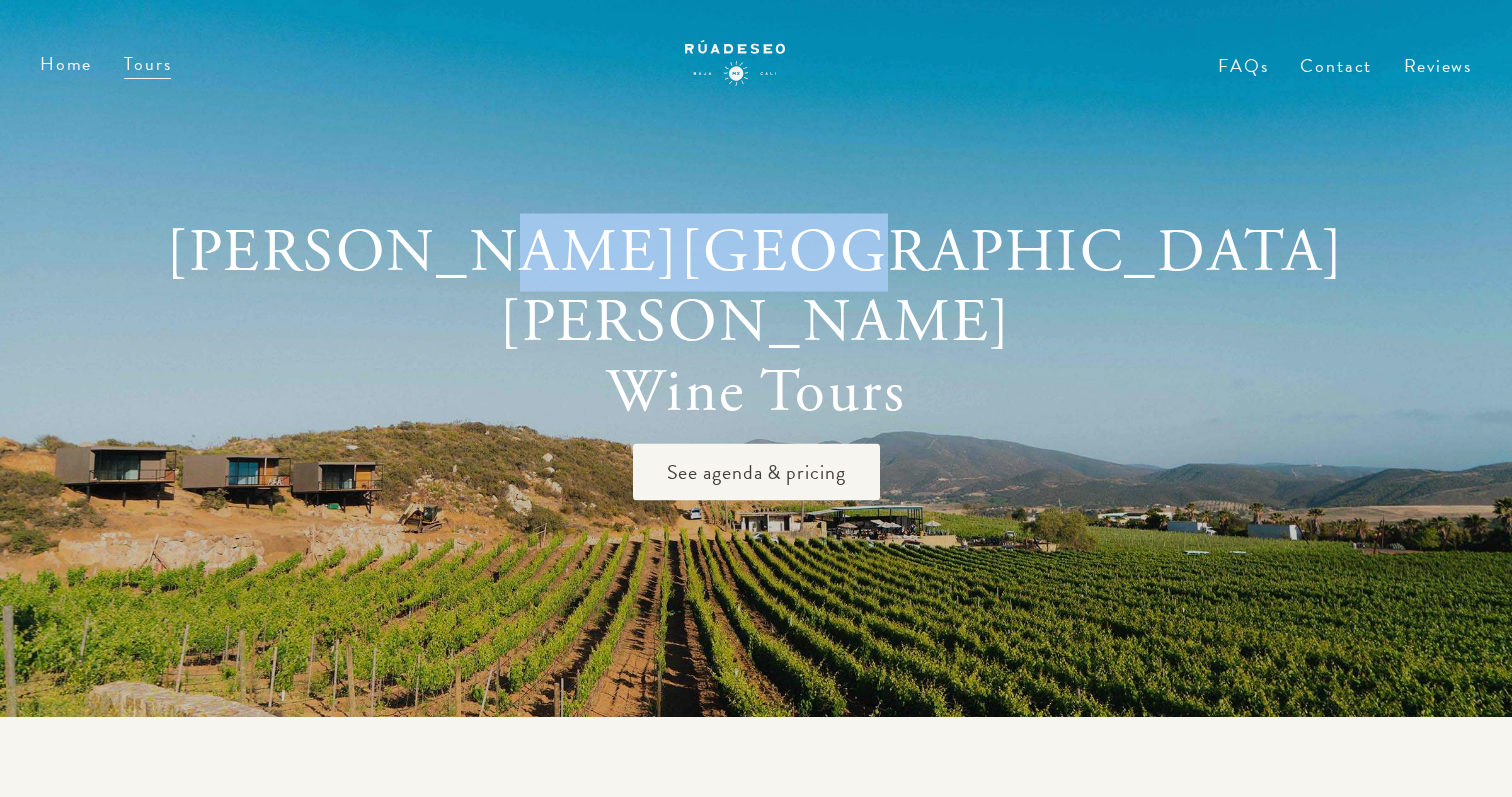 click on "[PERSON_NAME] [PERSON_NAME]  Wine Tours" at bounding box center (756, 322) 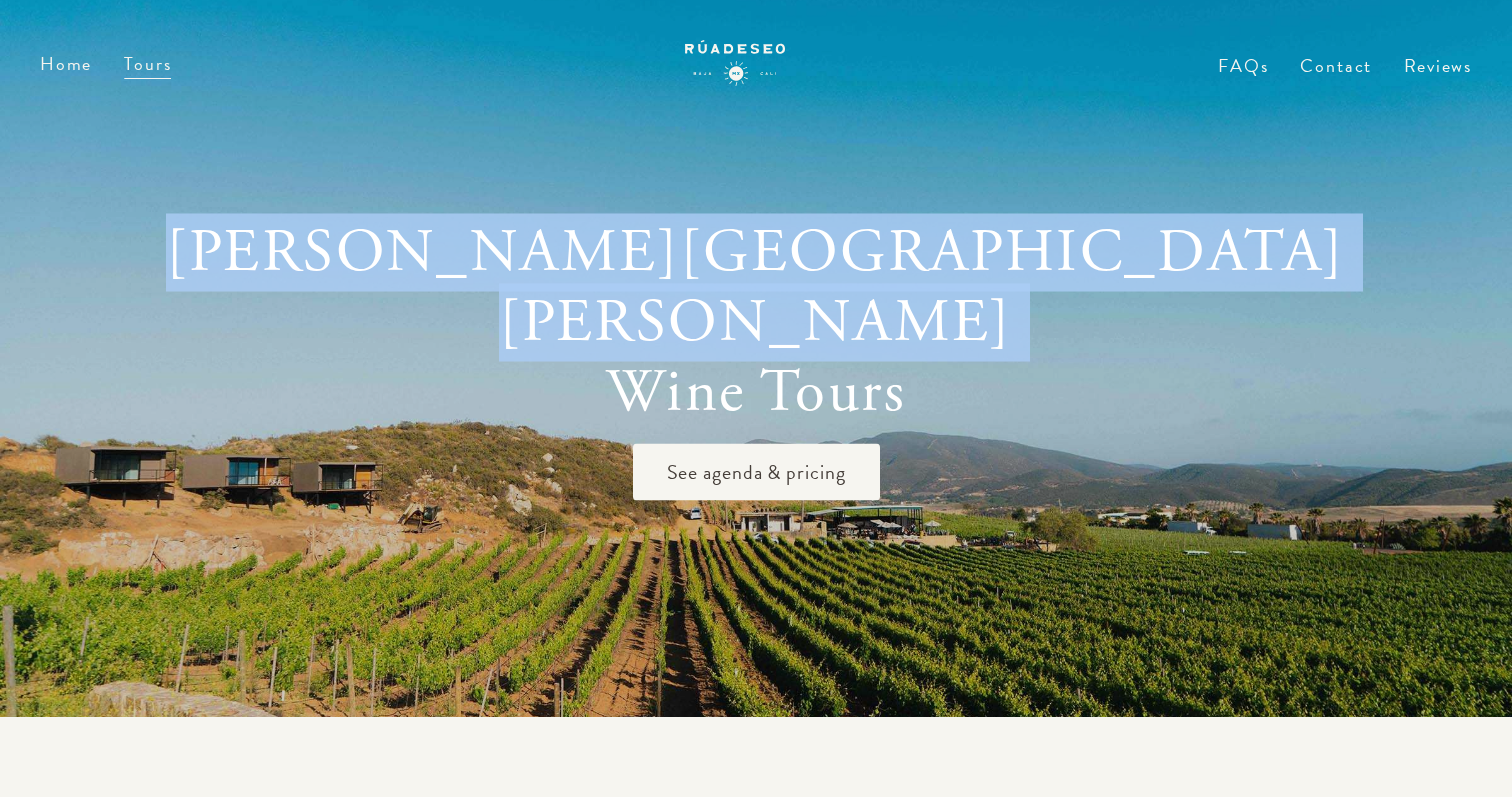 click on "[PERSON_NAME] [PERSON_NAME]  Wine Tours" at bounding box center (756, 322) 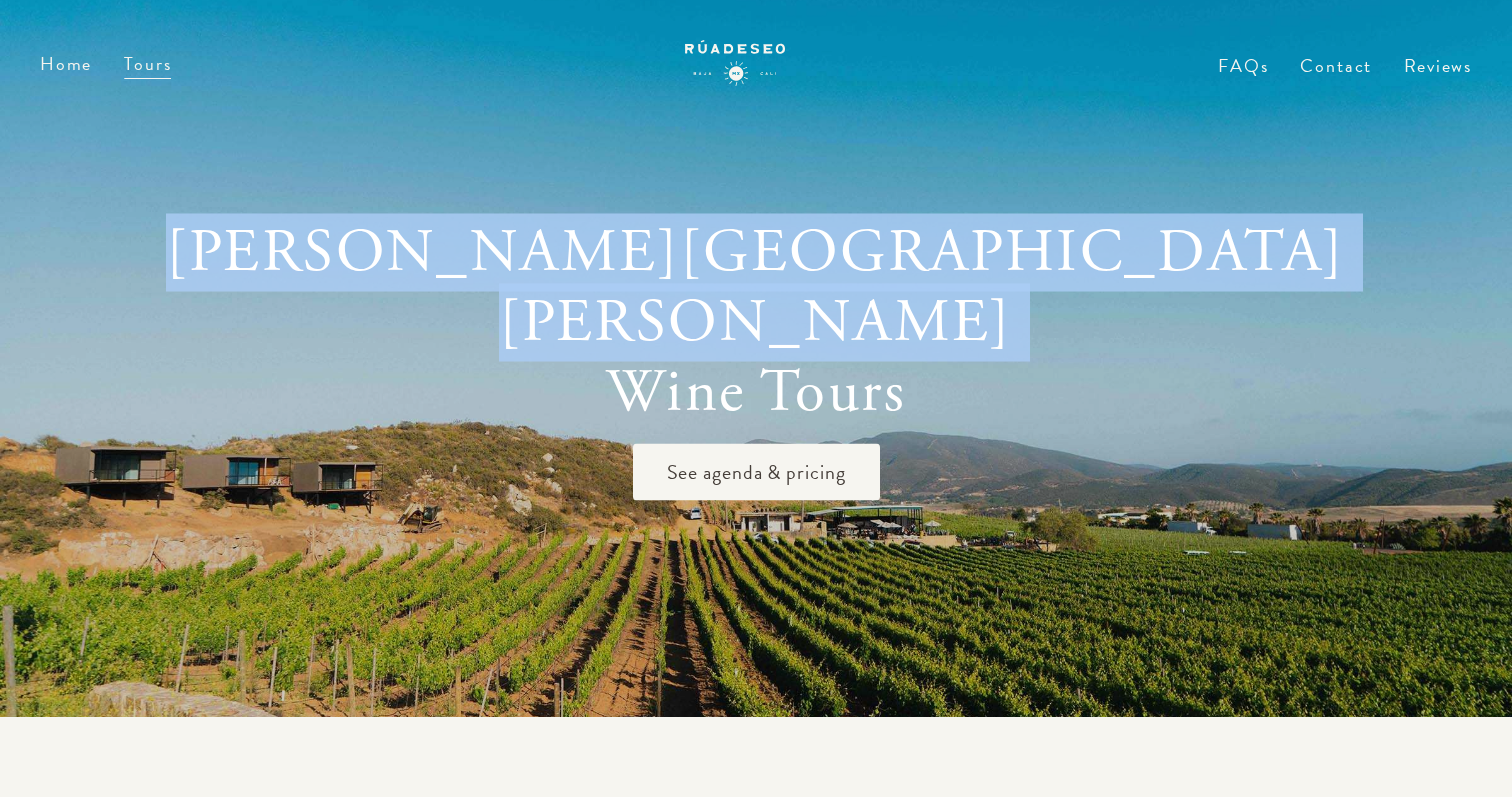 drag, startPoint x: 906, startPoint y: 370, endPoint x: 497, endPoint y: 210, distance: 439.1822 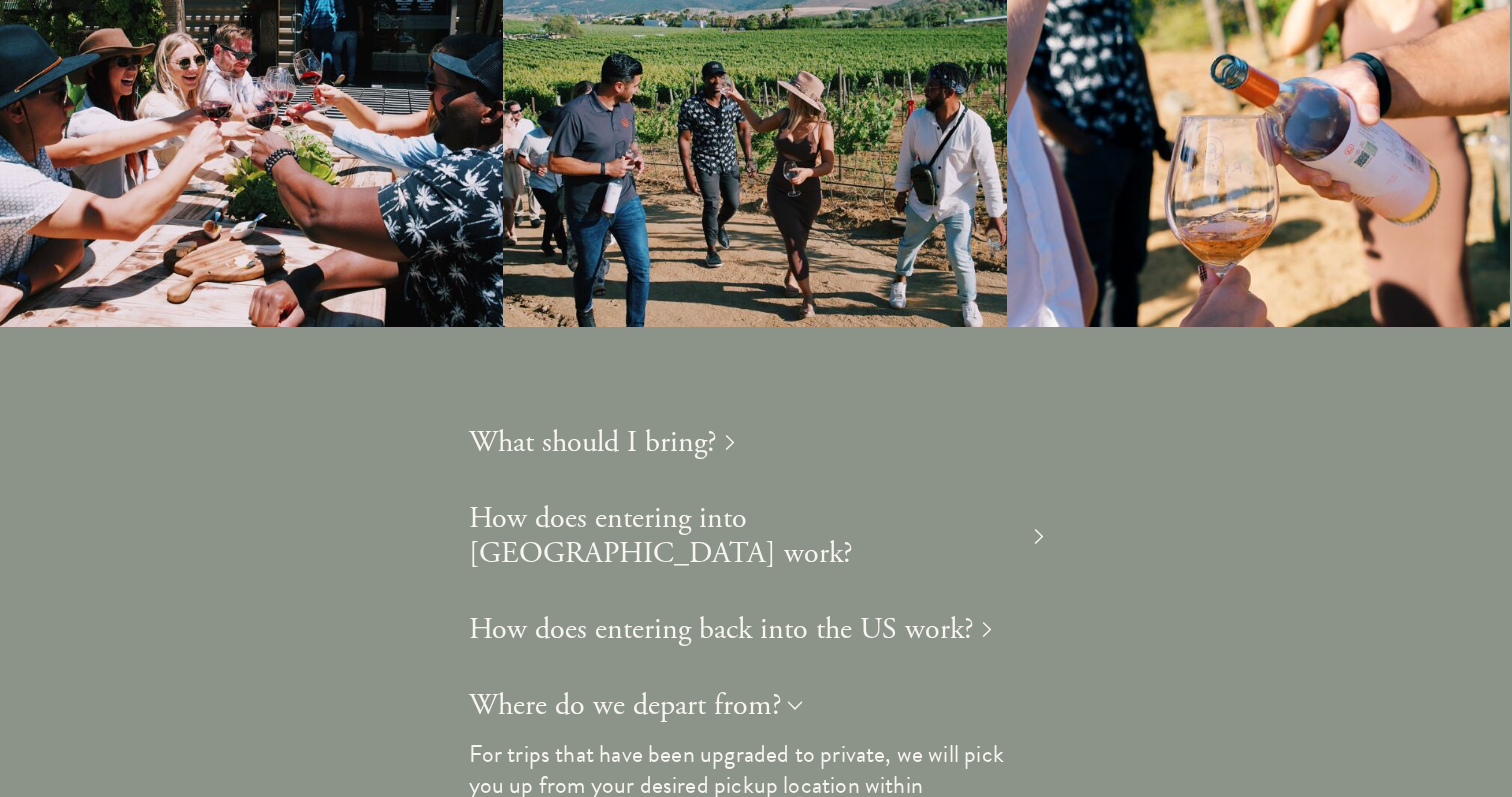scroll, scrollTop: 4042, scrollLeft: 0, axis: vertical 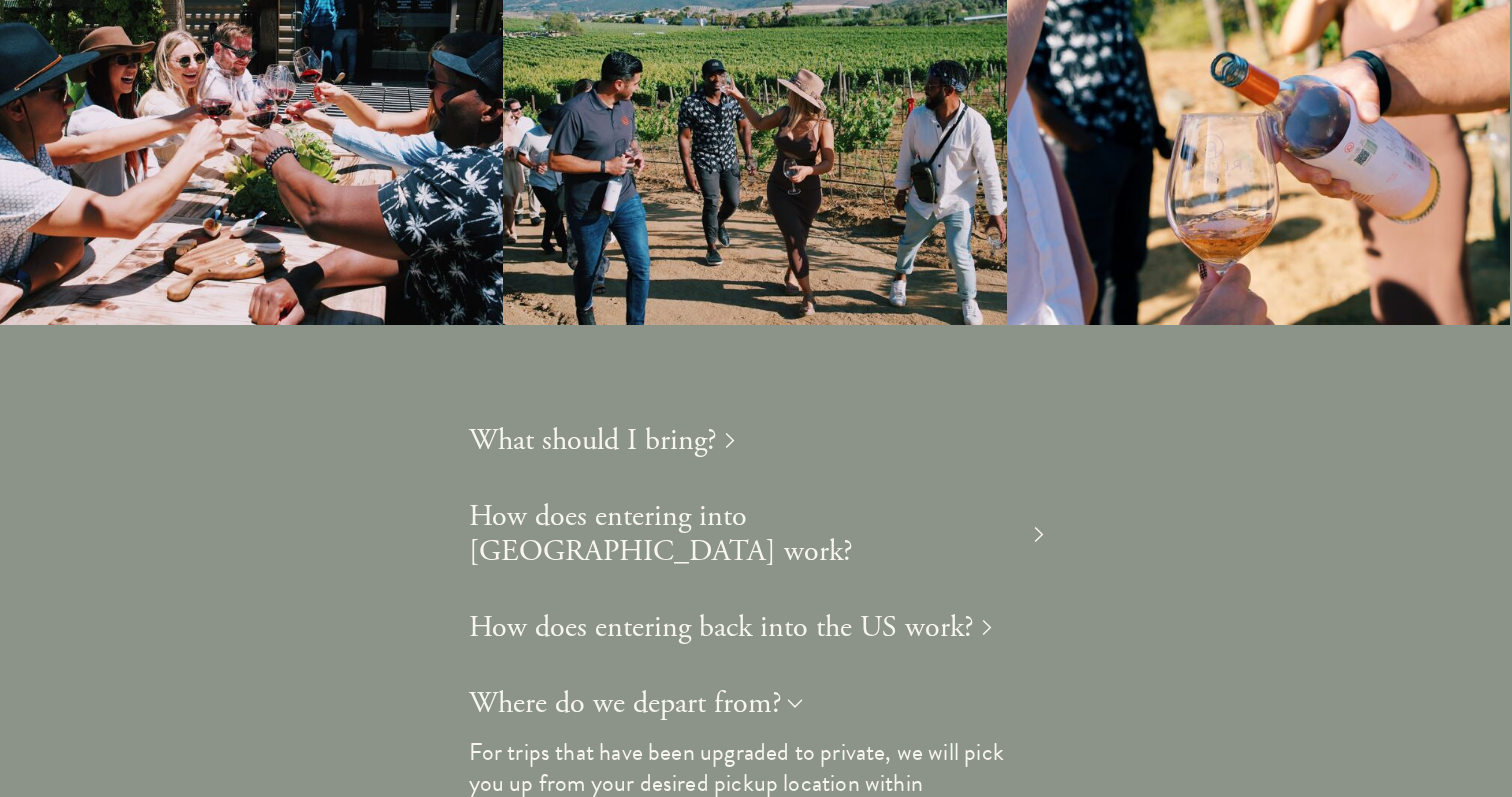click on "What should I bring?" at bounding box center [593, 440] 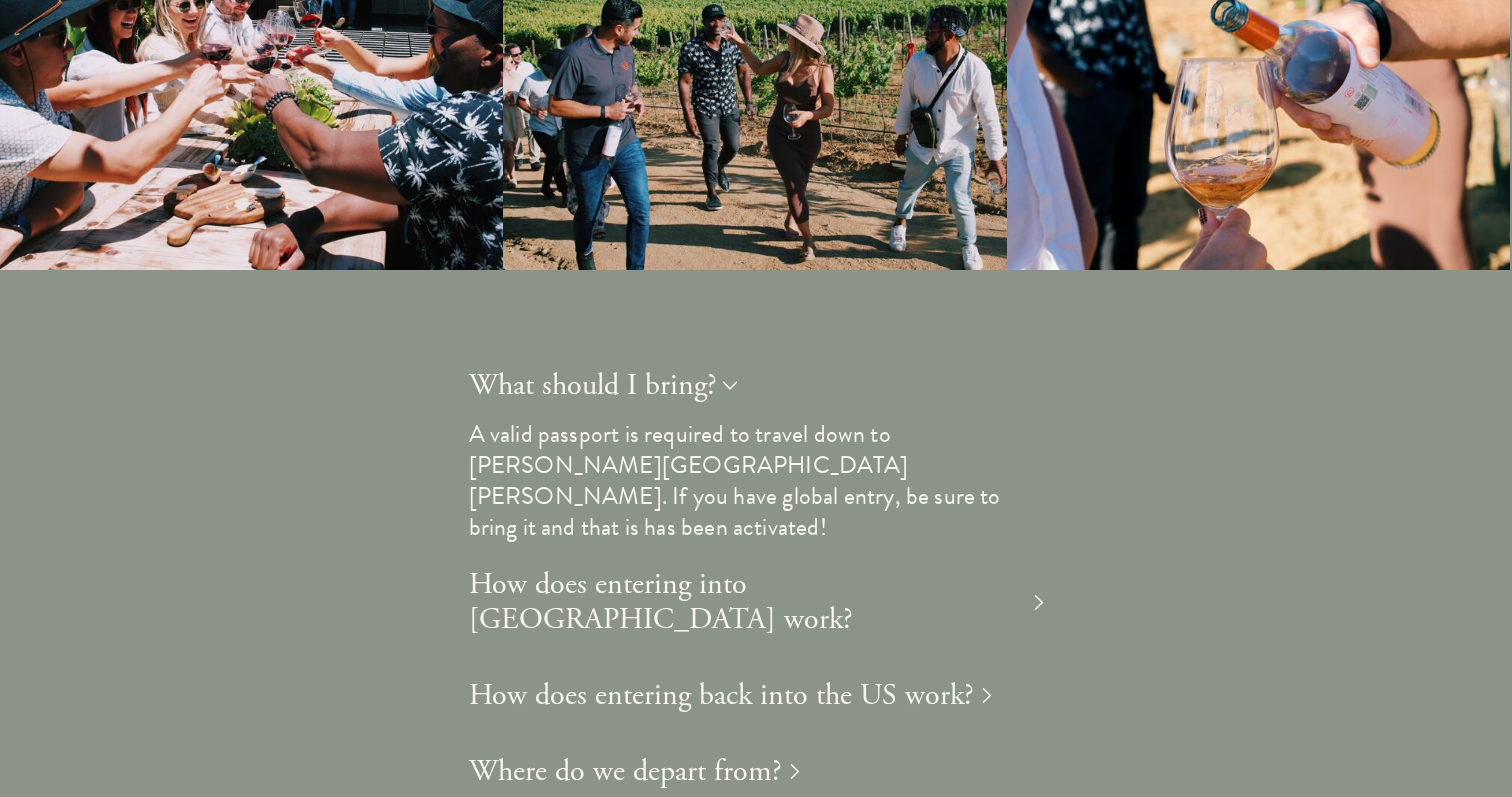 scroll, scrollTop: 4103, scrollLeft: 0, axis: vertical 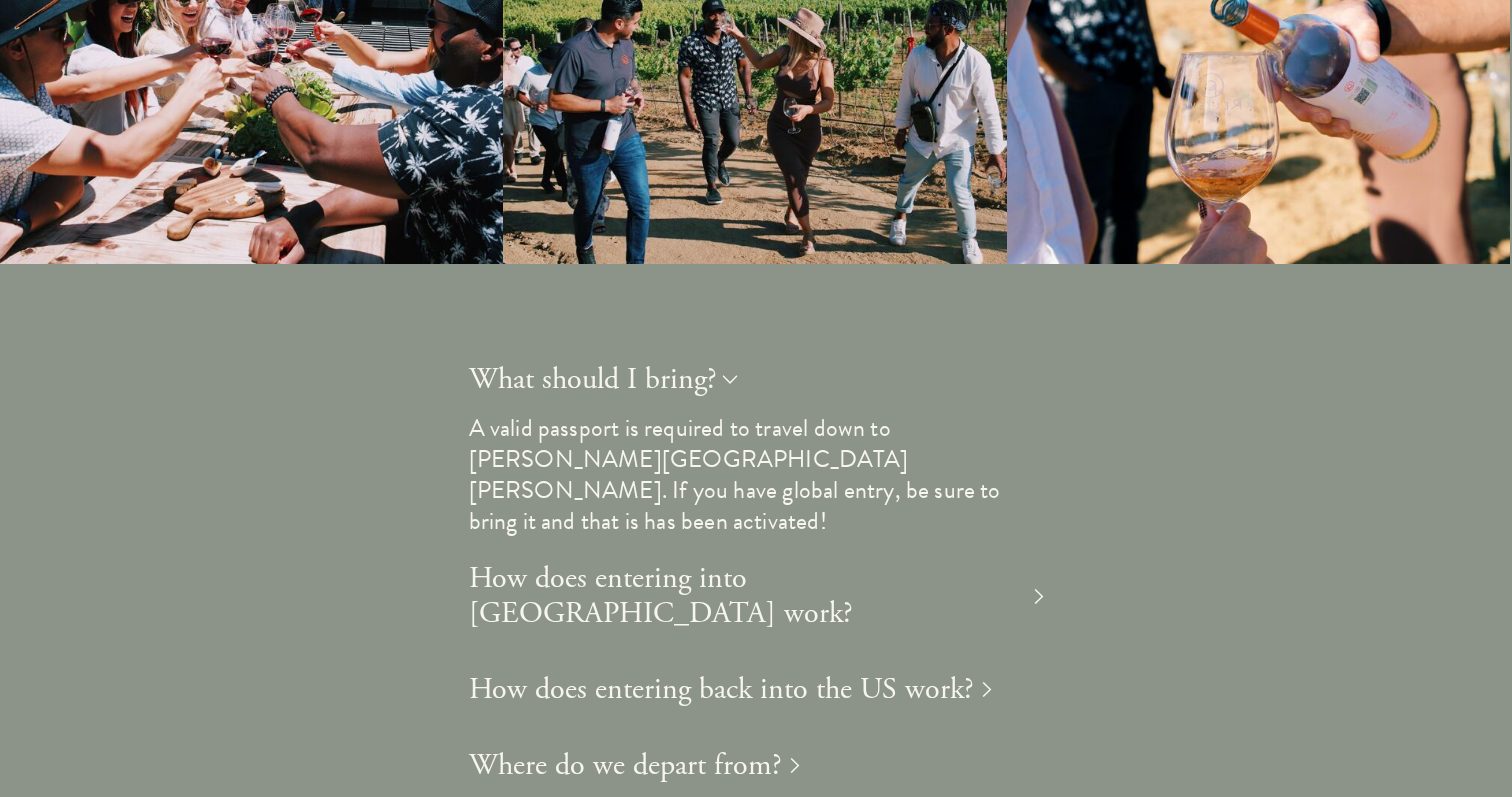 click on "How does entering into [GEOGRAPHIC_DATA] work?" at bounding box center [747, 596] 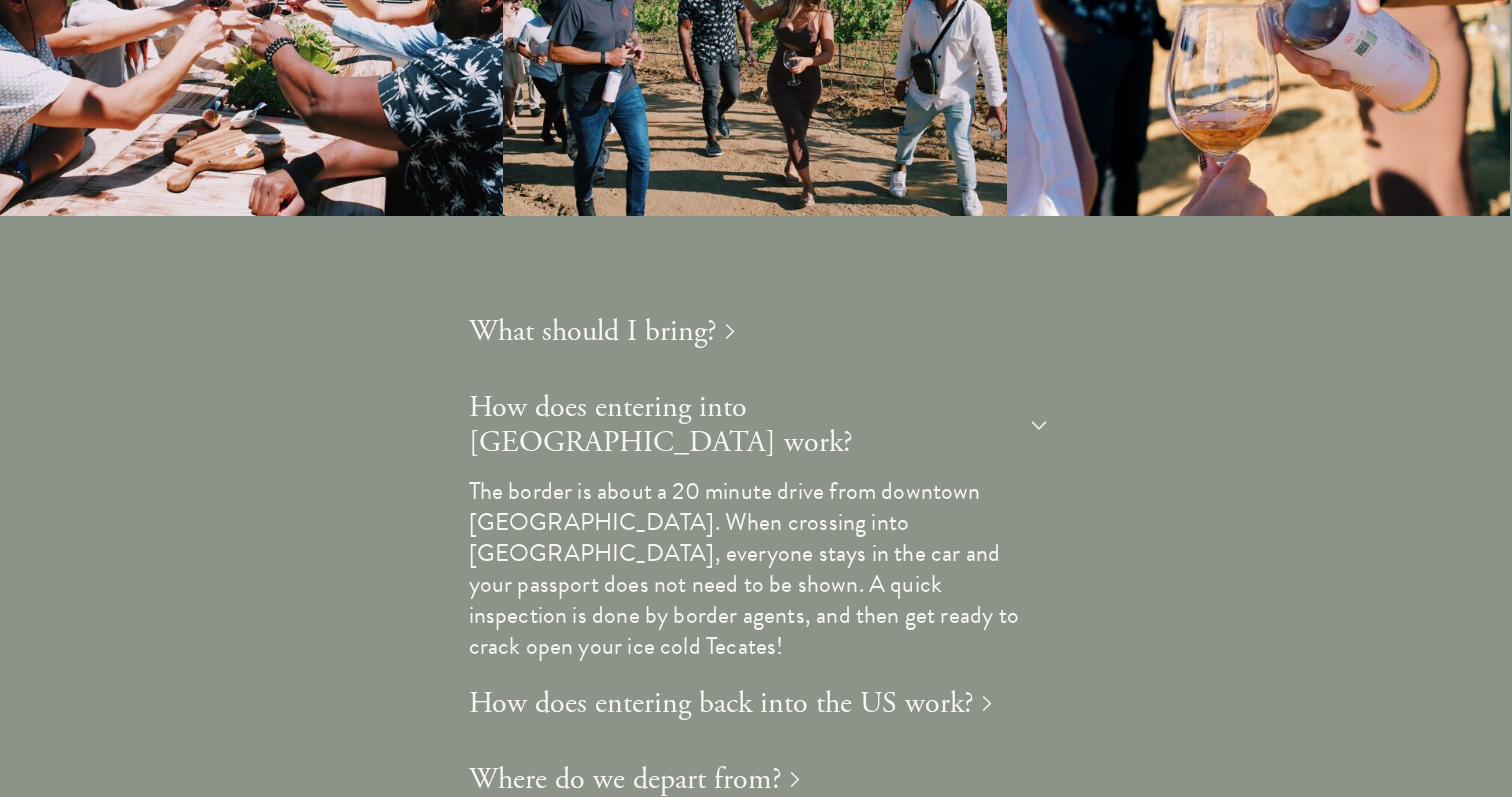 scroll, scrollTop: 4153, scrollLeft: 0, axis: vertical 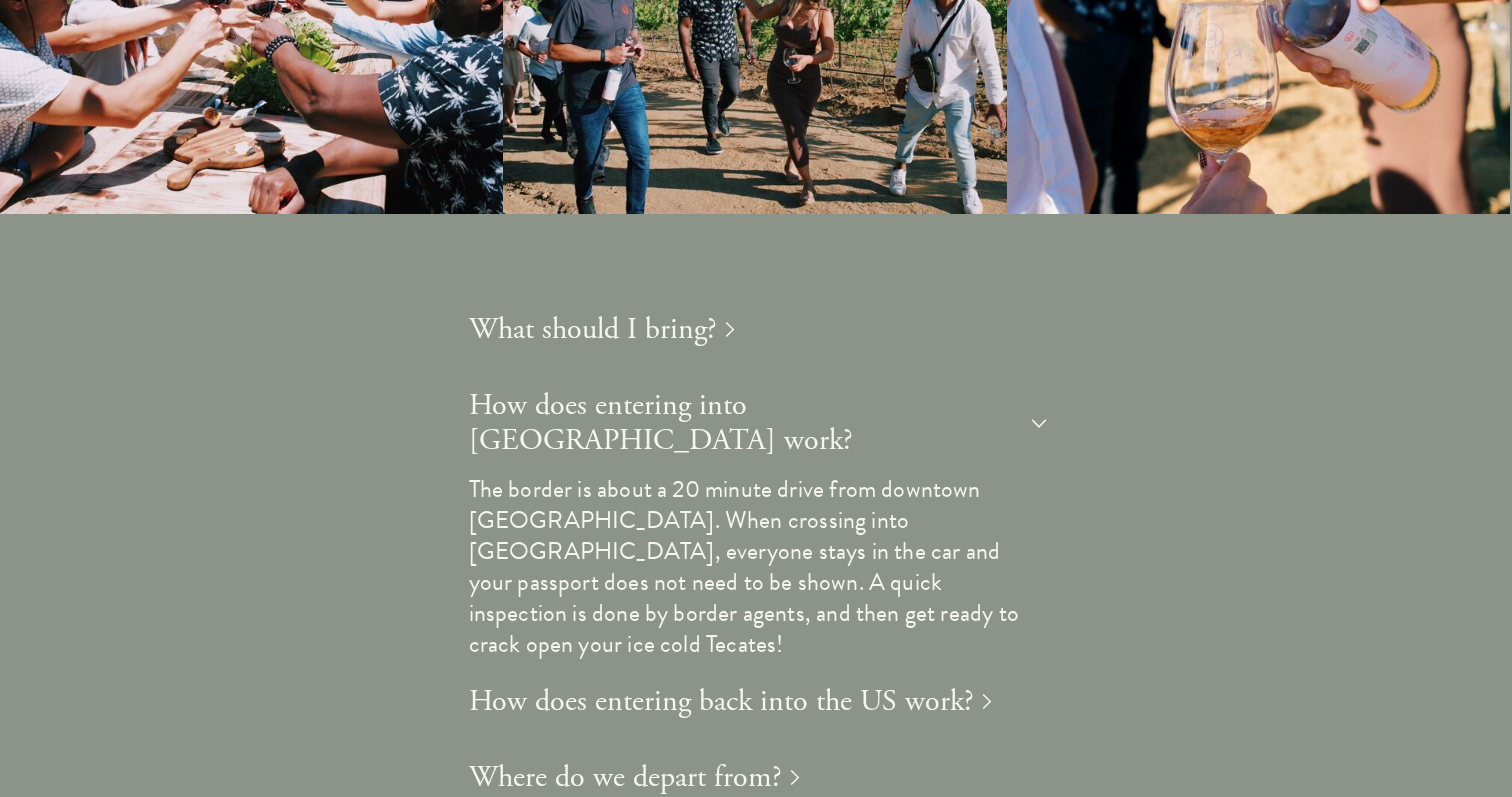 click on "What should I bring?" at bounding box center (593, 329) 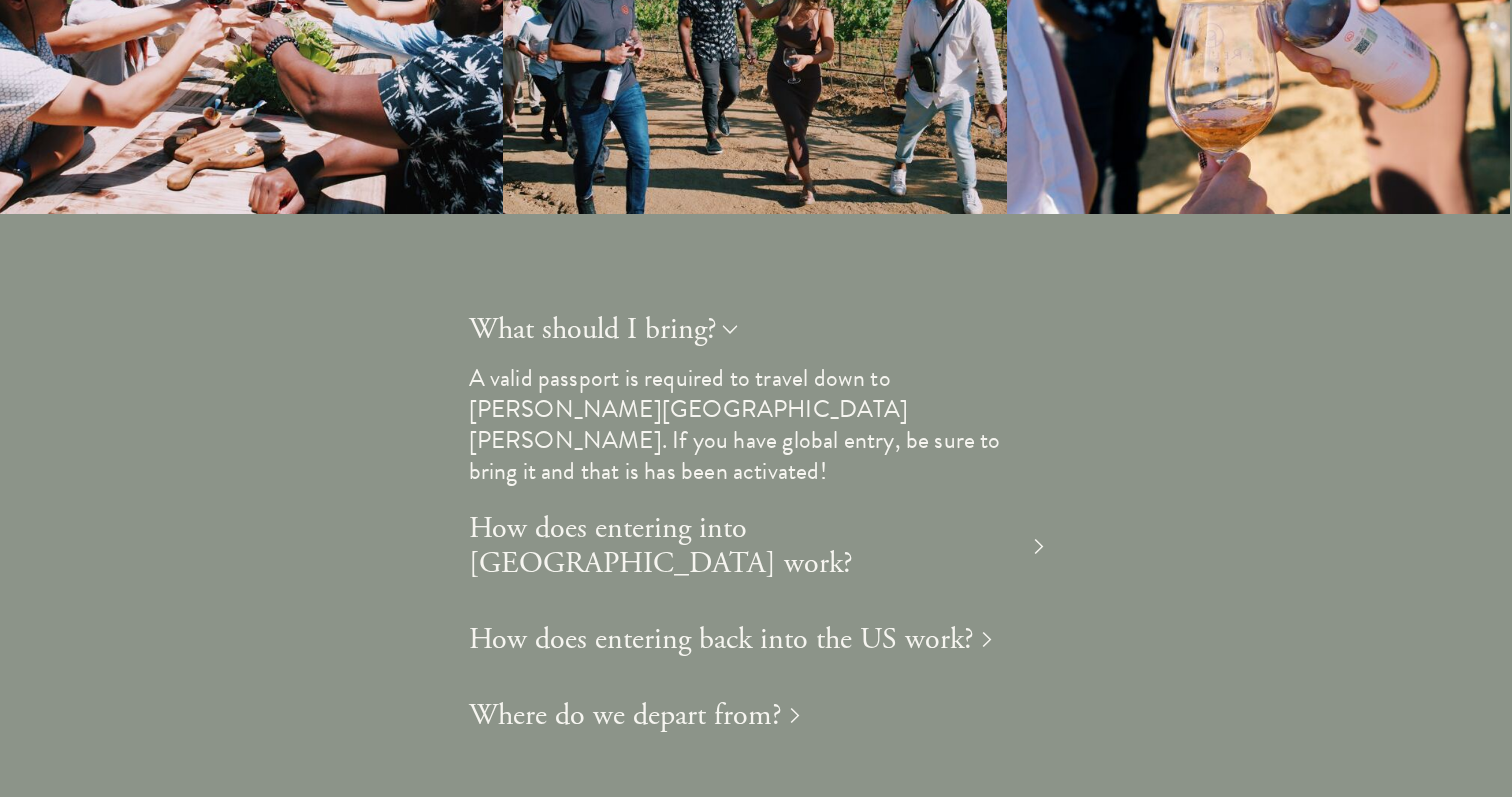 click on "How does entering into [GEOGRAPHIC_DATA] work?" at bounding box center (747, 546) 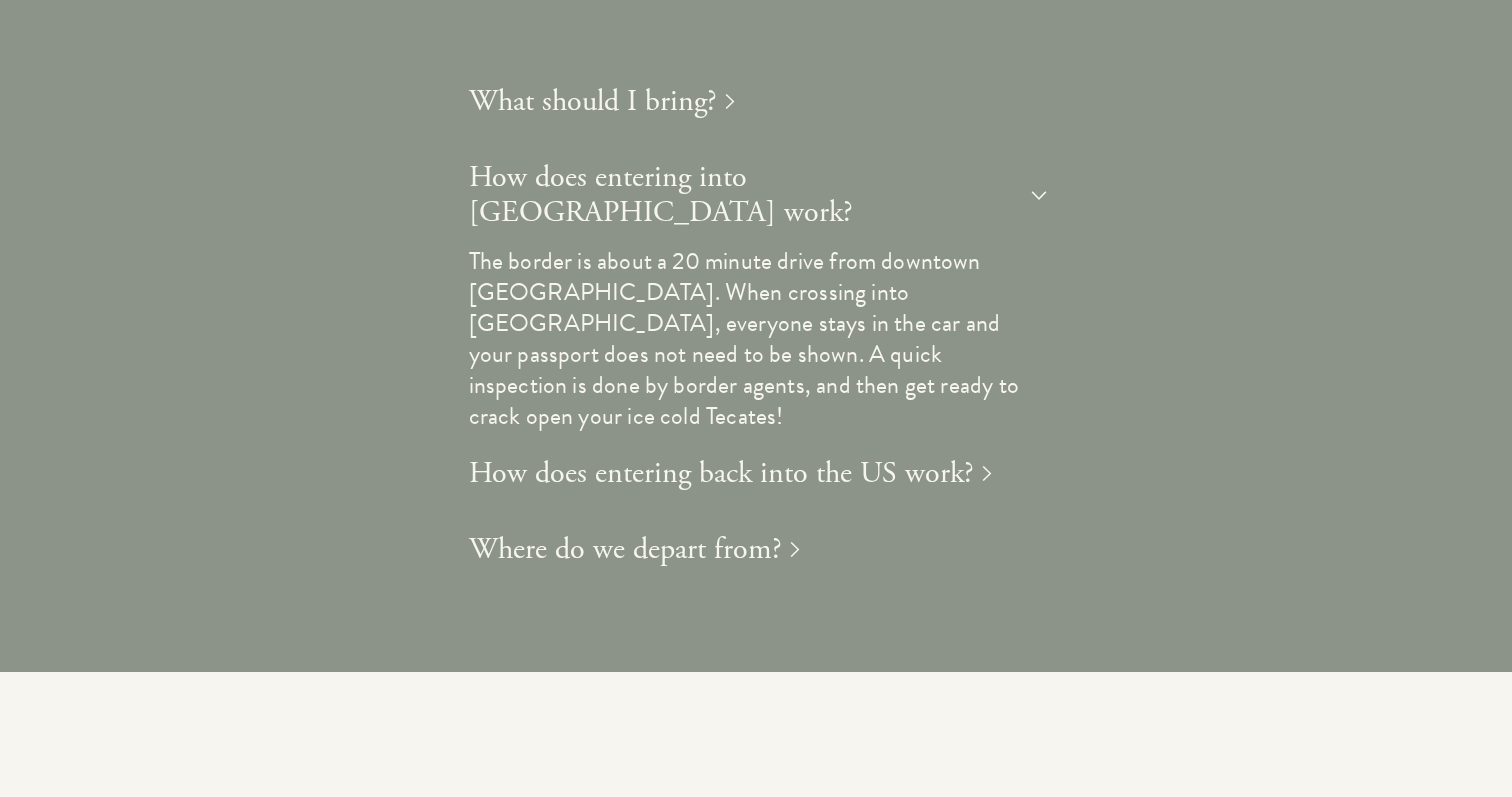 scroll, scrollTop: 4385, scrollLeft: 0, axis: vertical 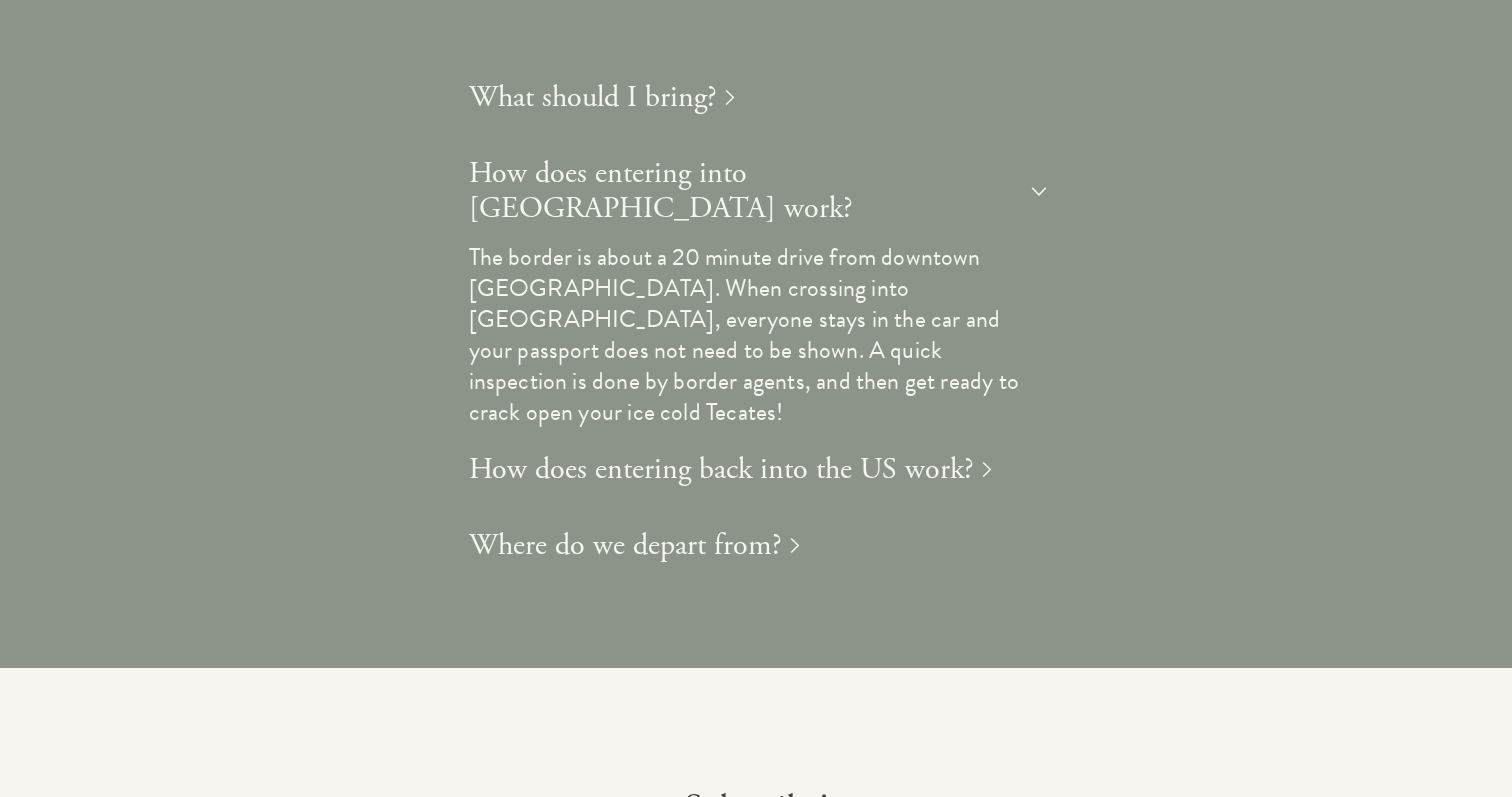 click on "How does entering back into the US work?" at bounding box center (721, 469) 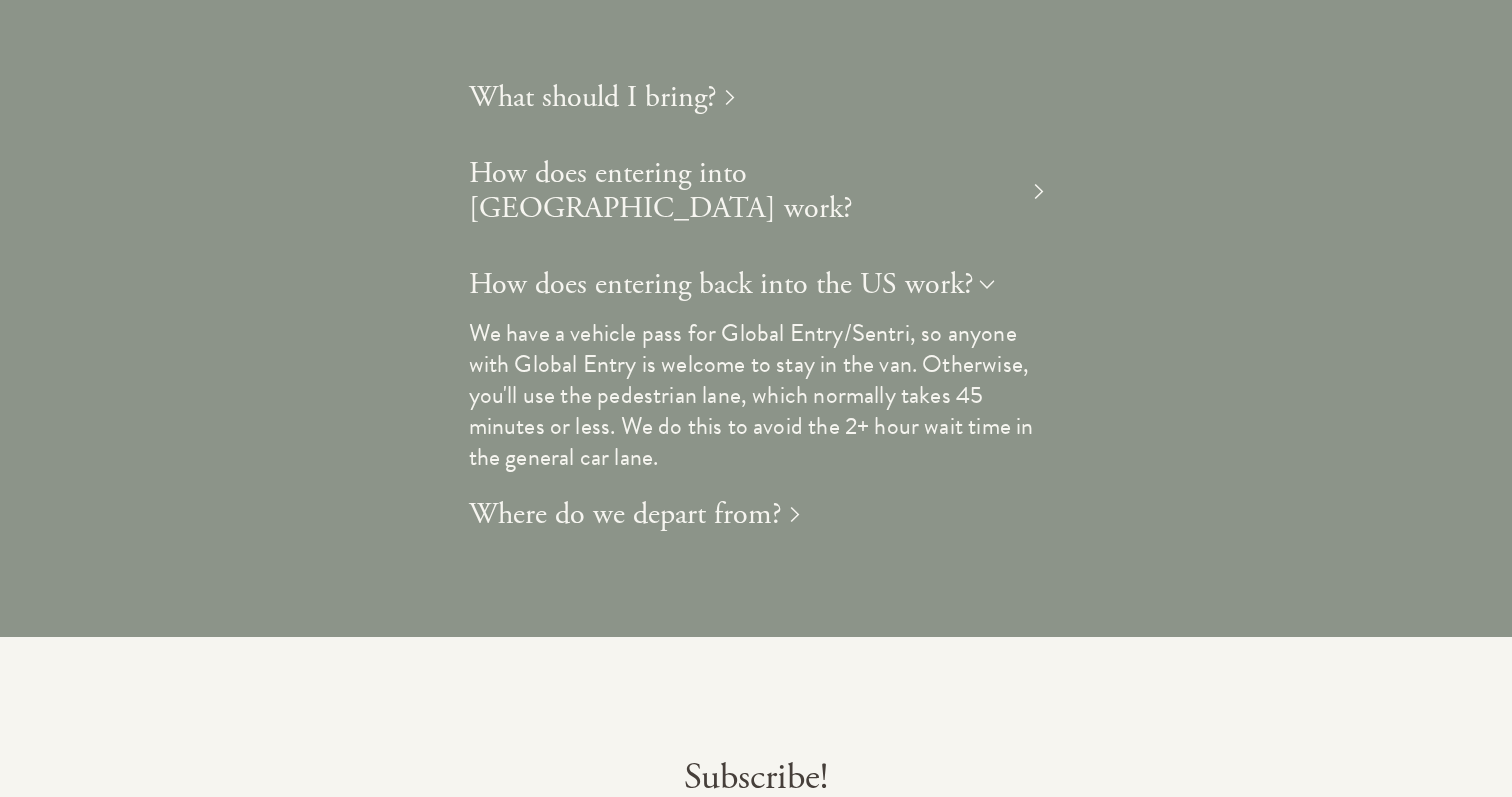 click on "Where do we depart from?" at bounding box center (625, 514) 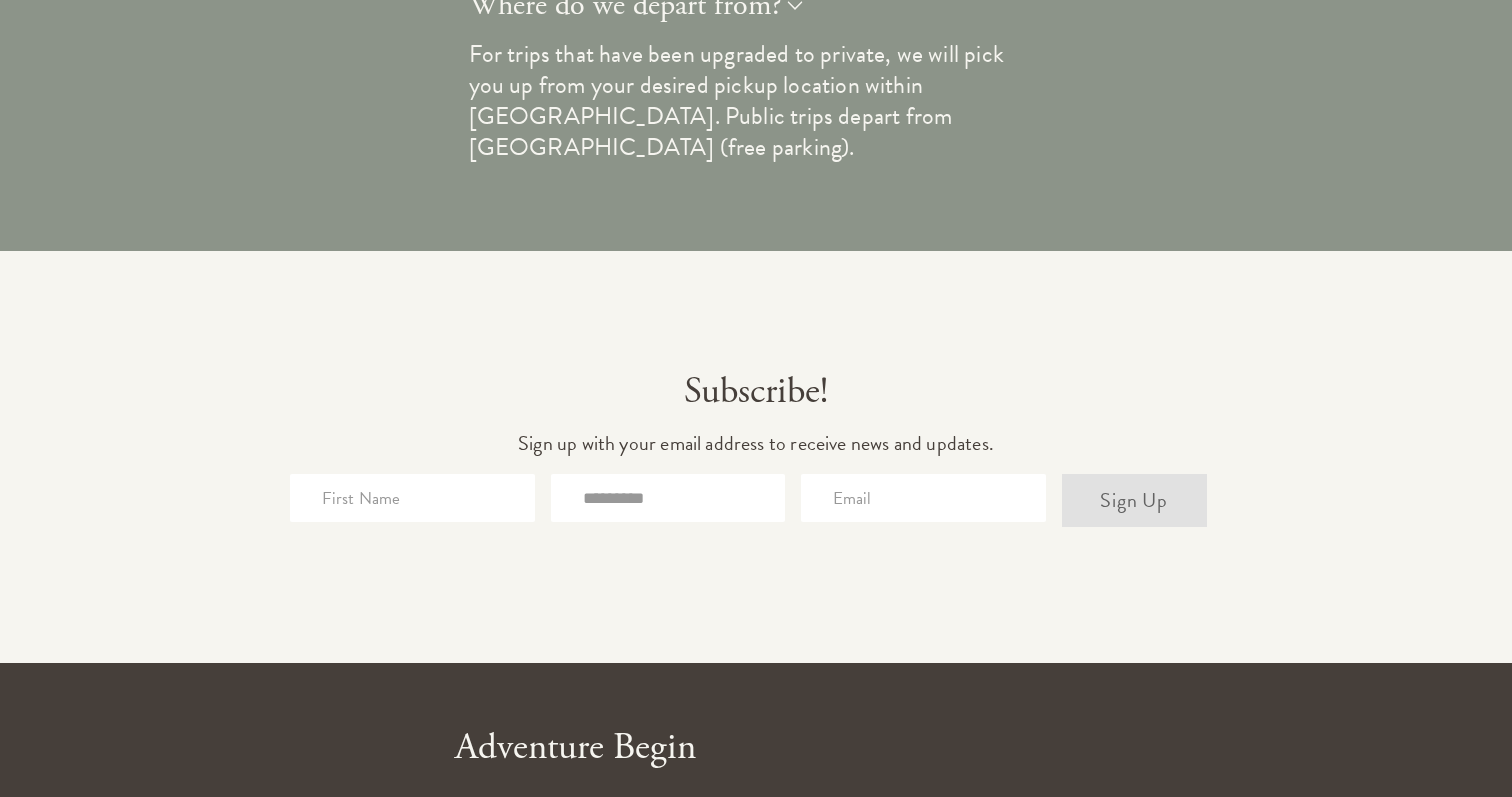 scroll, scrollTop: 4914, scrollLeft: 0, axis: vertical 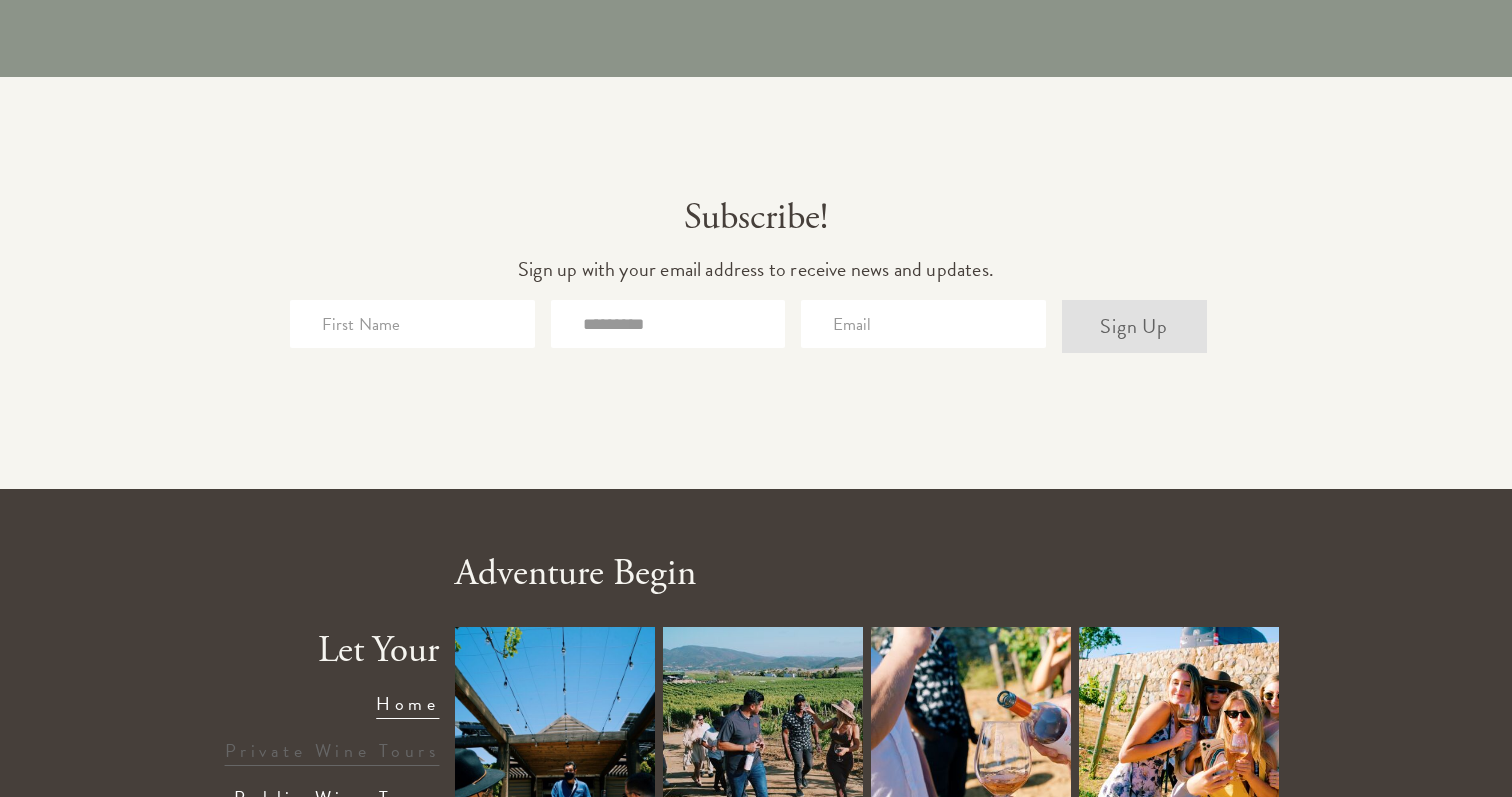 click on "Private Wine Tours" at bounding box center (332, 750) 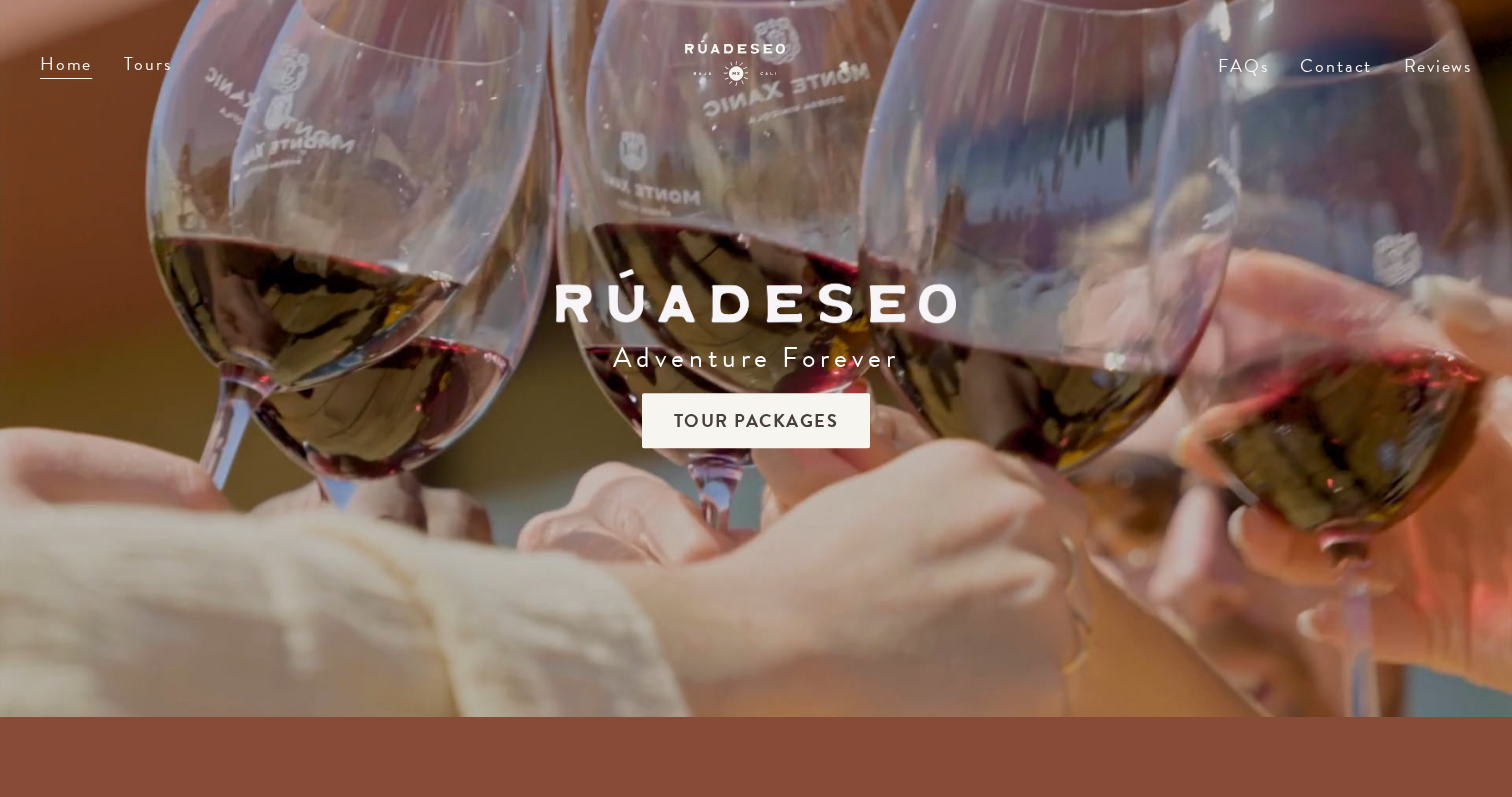 scroll, scrollTop: 4017, scrollLeft: 0, axis: vertical 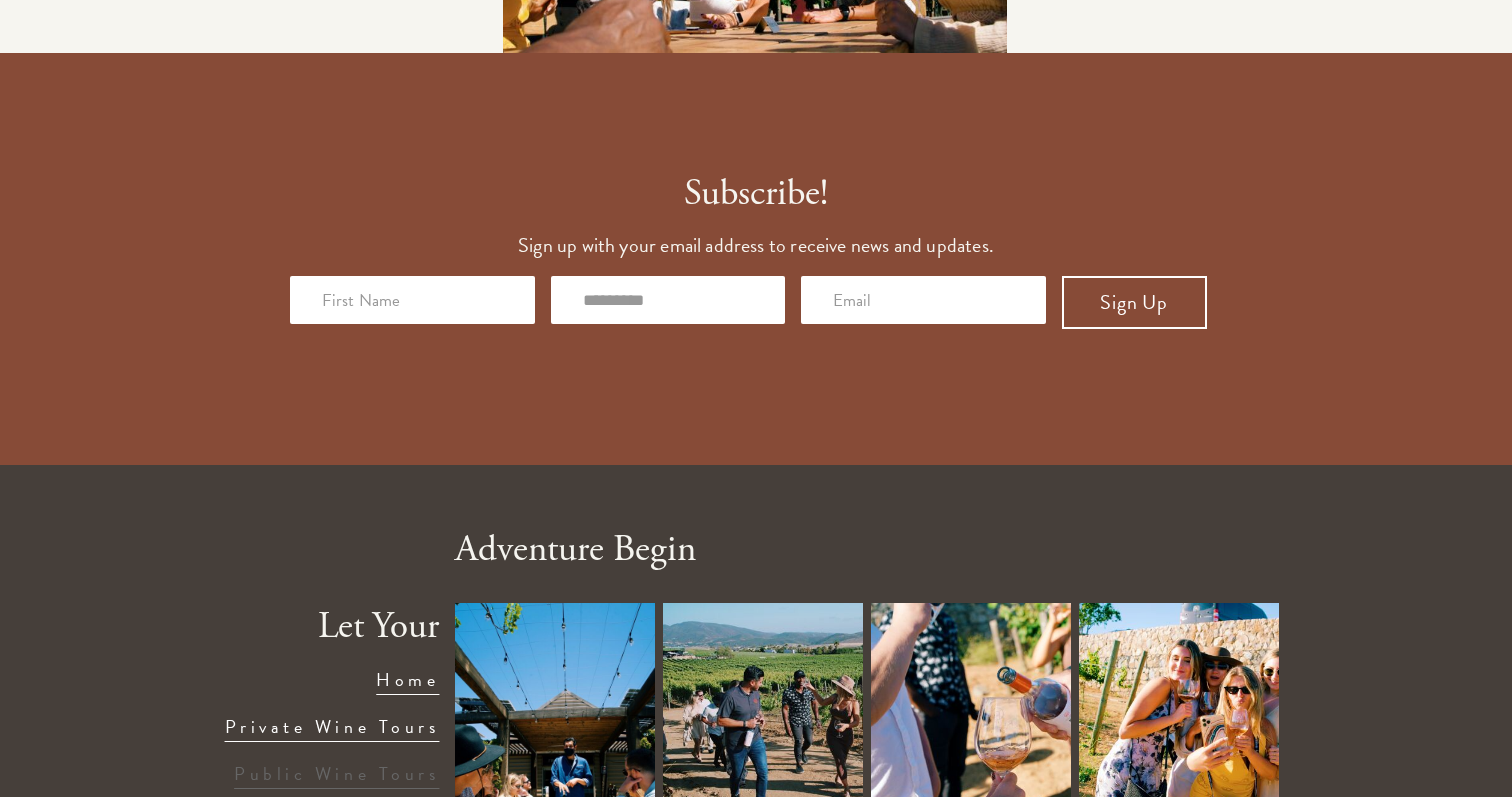 click on "Public Wine Tours" at bounding box center (336, 773) 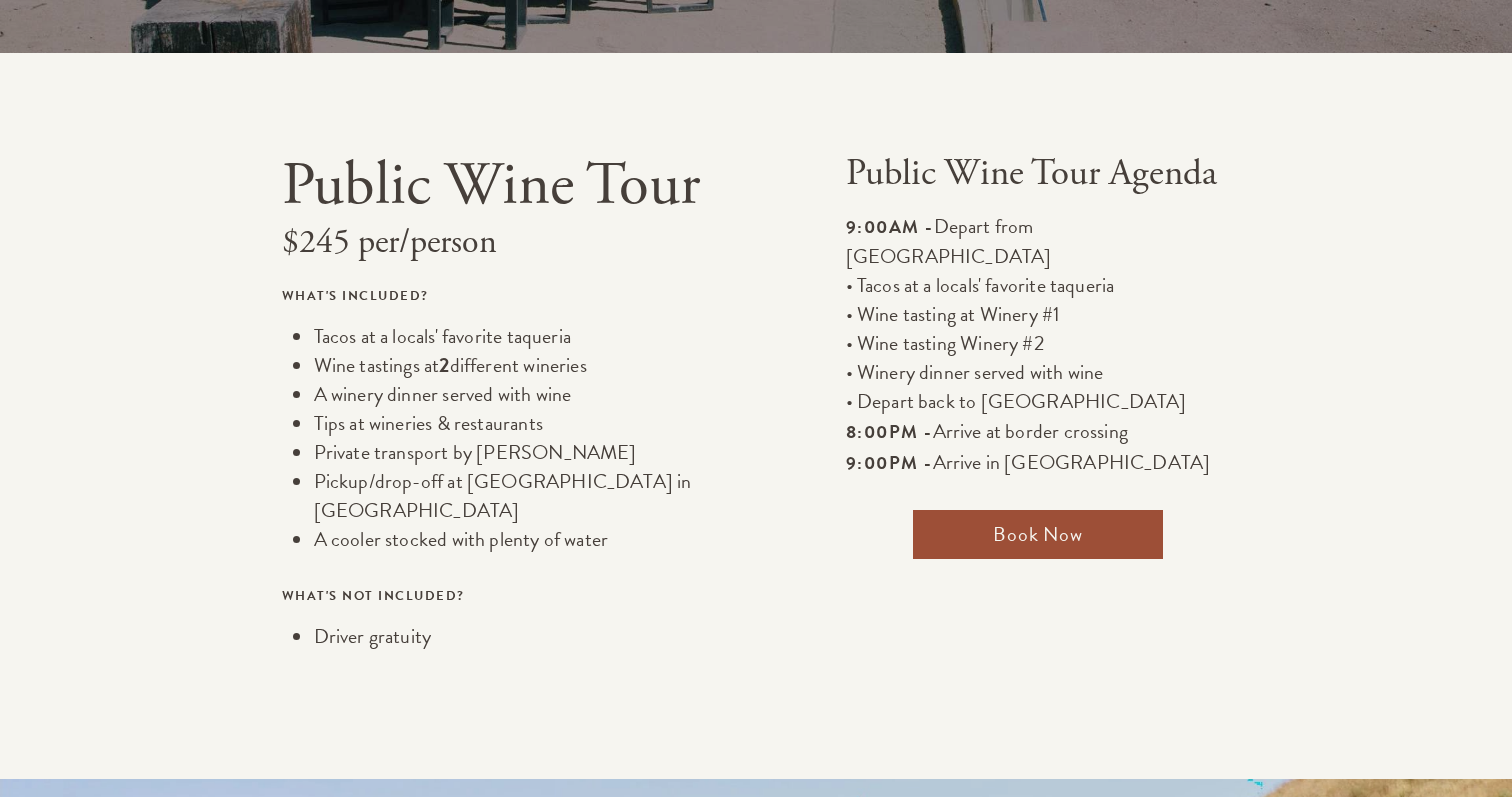 scroll, scrollTop: 661, scrollLeft: 0, axis: vertical 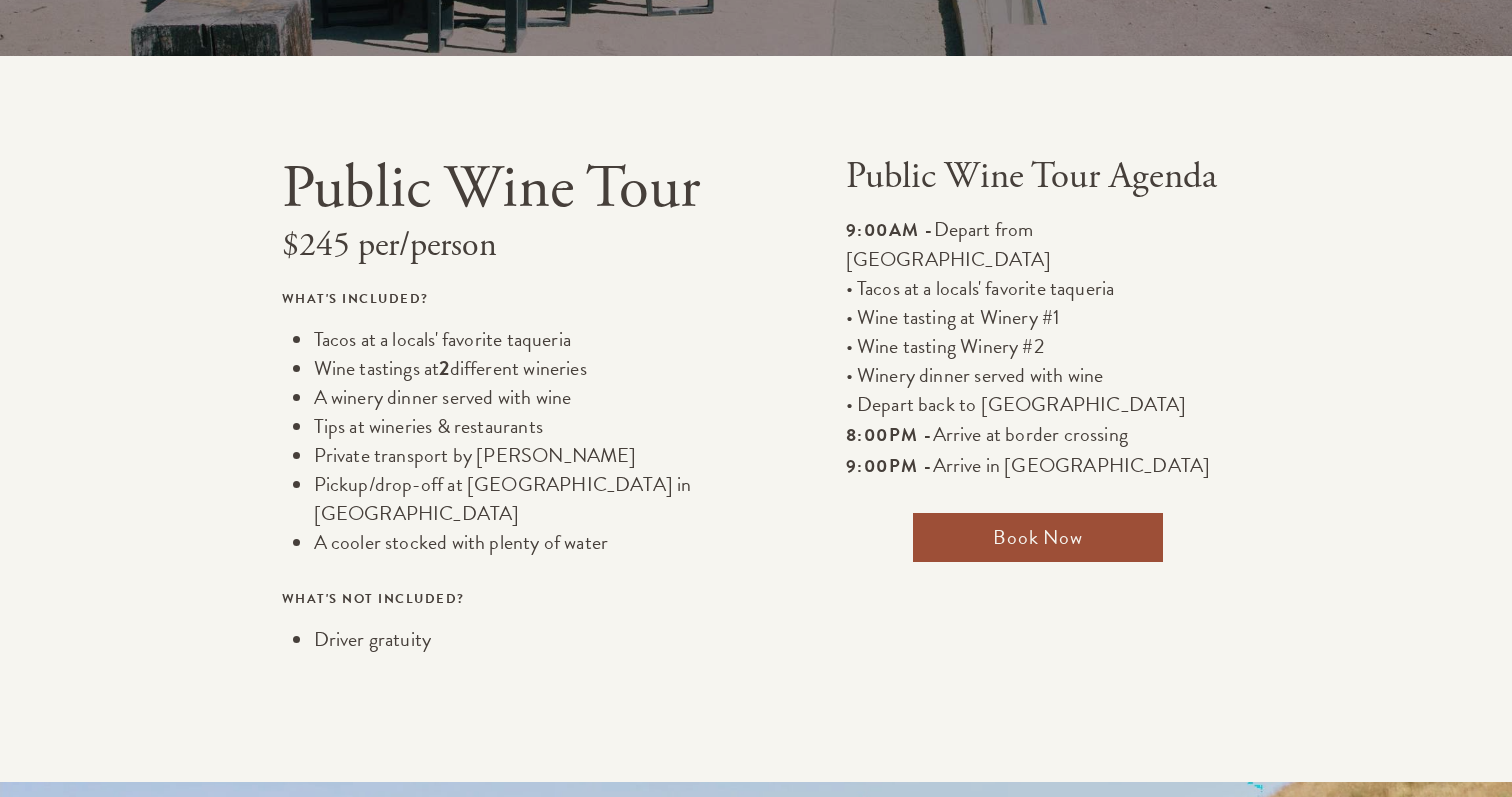 click on "Public Wine Tour Agenda" at bounding box center [1038, 177] 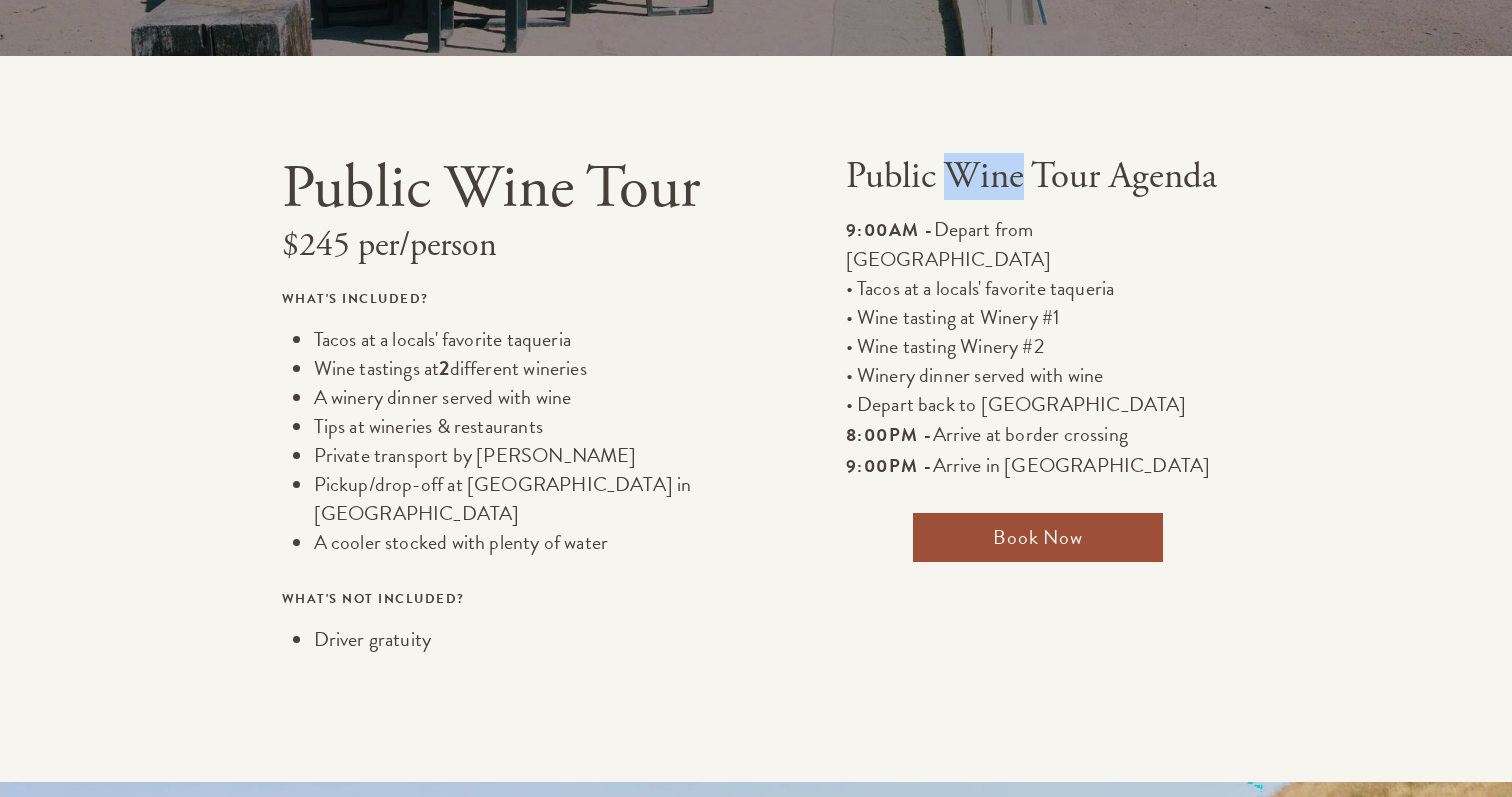 click on "Public Wine Tour Agenda" at bounding box center (1038, 177) 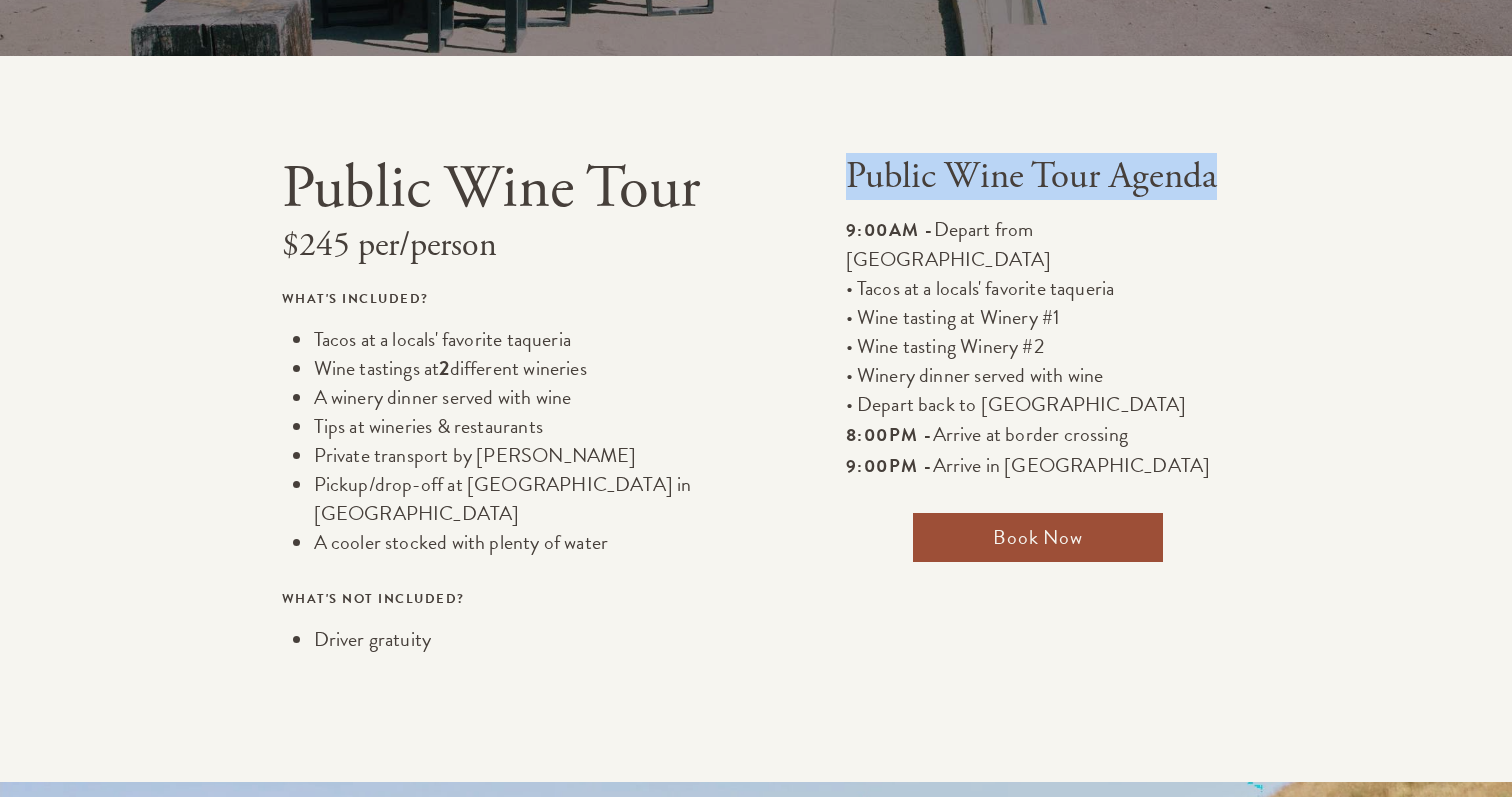 click on "Public Wine Tour Agenda" at bounding box center (1038, 177) 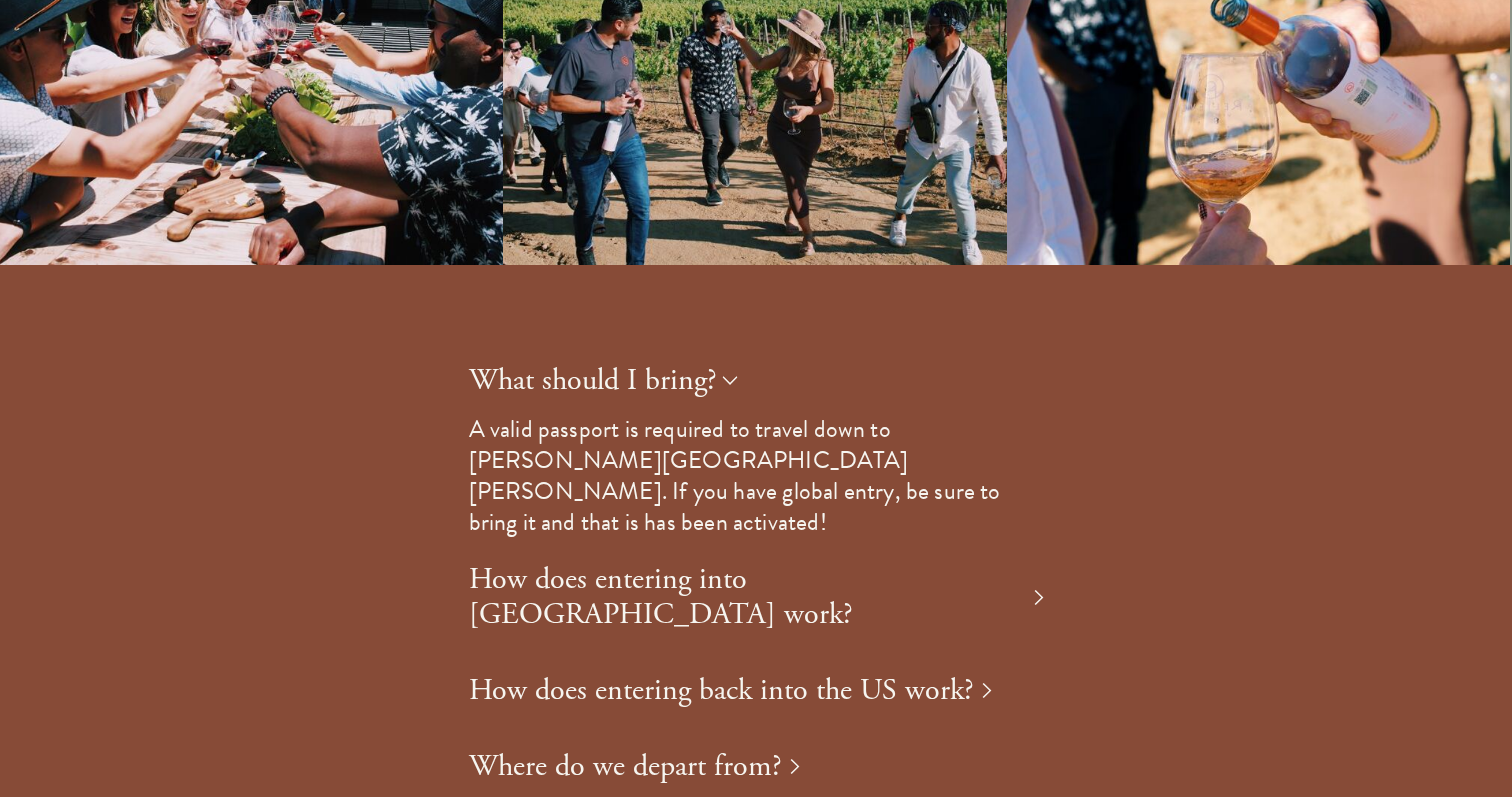 scroll, scrollTop: 4300, scrollLeft: 0, axis: vertical 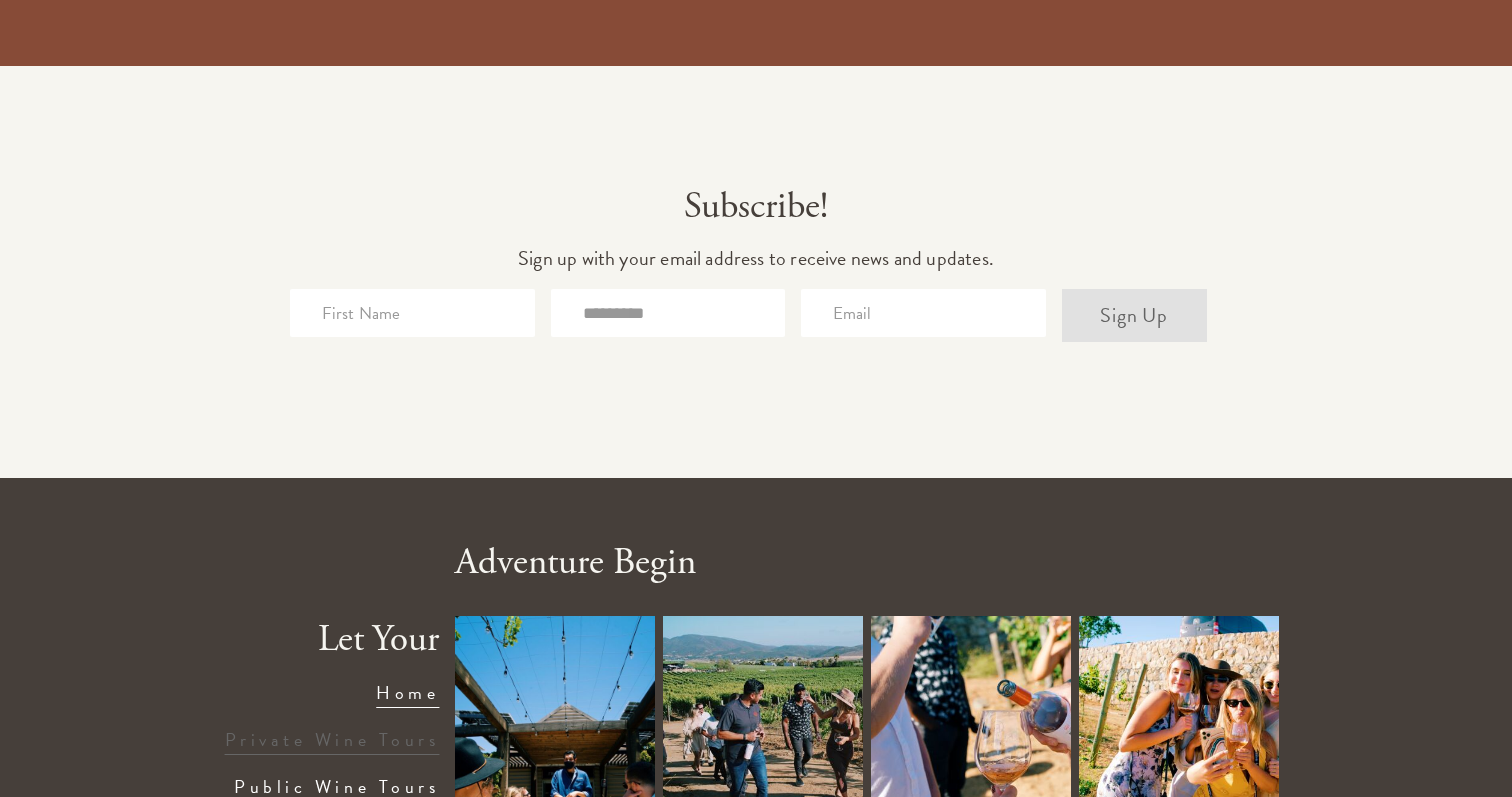 click on "Private Wine Tours" at bounding box center [332, 739] 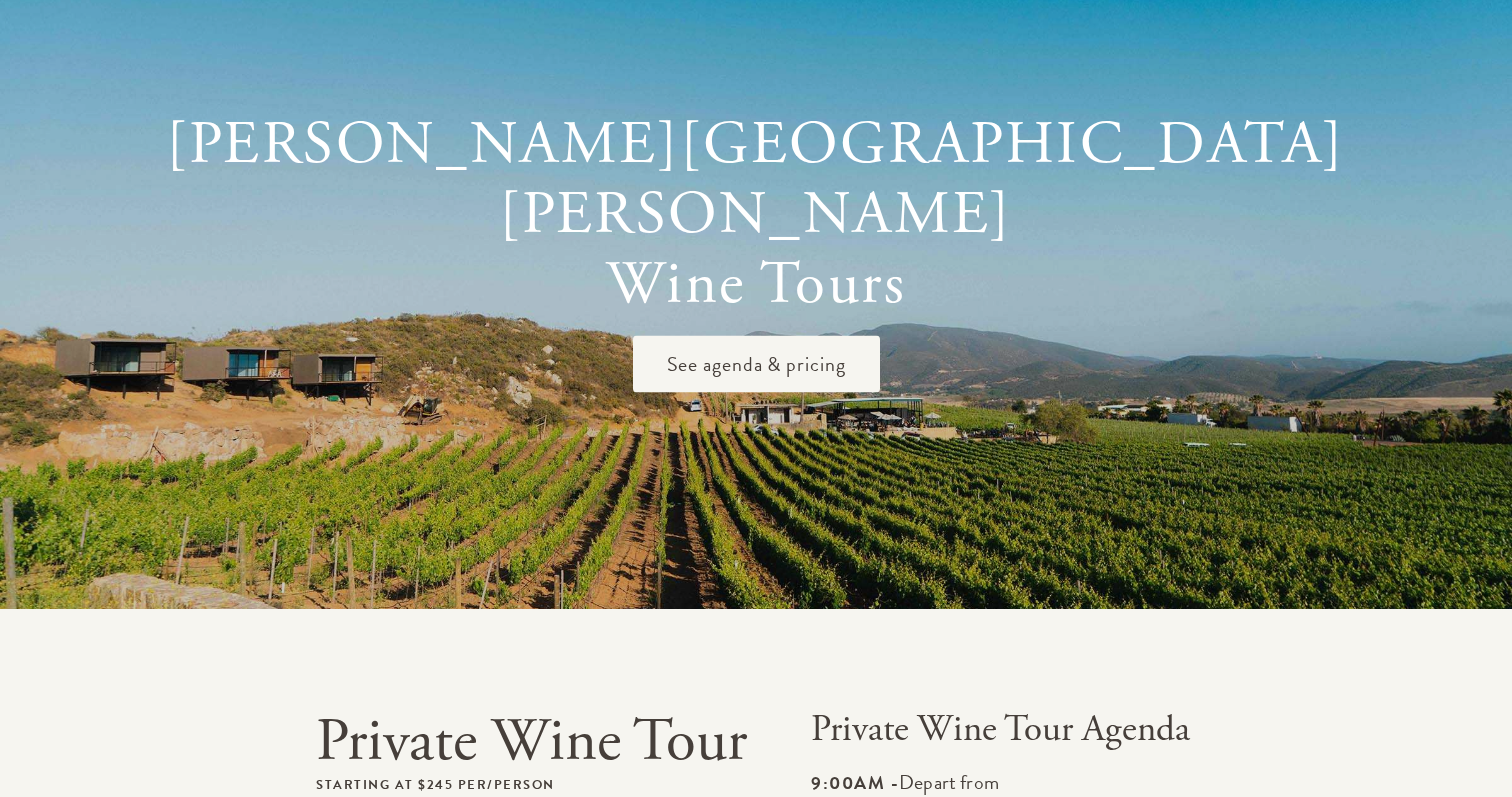 scroll, scrollTop: 0, scrollLeft: 0, axis: both 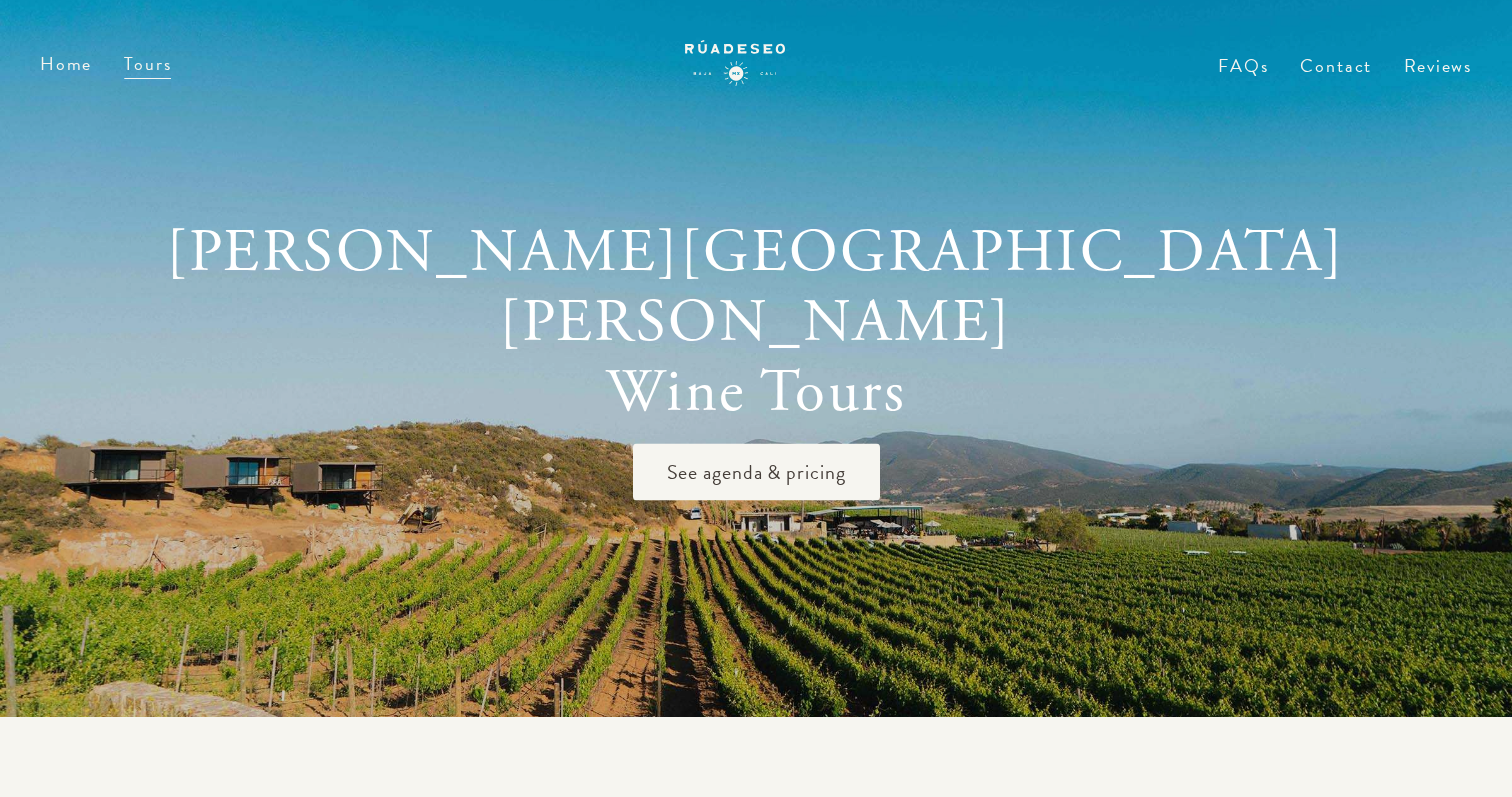 click on "[PERSON_NAME] [PERSON_NAME]  Wine Tours" at bounding box center (756, 322) 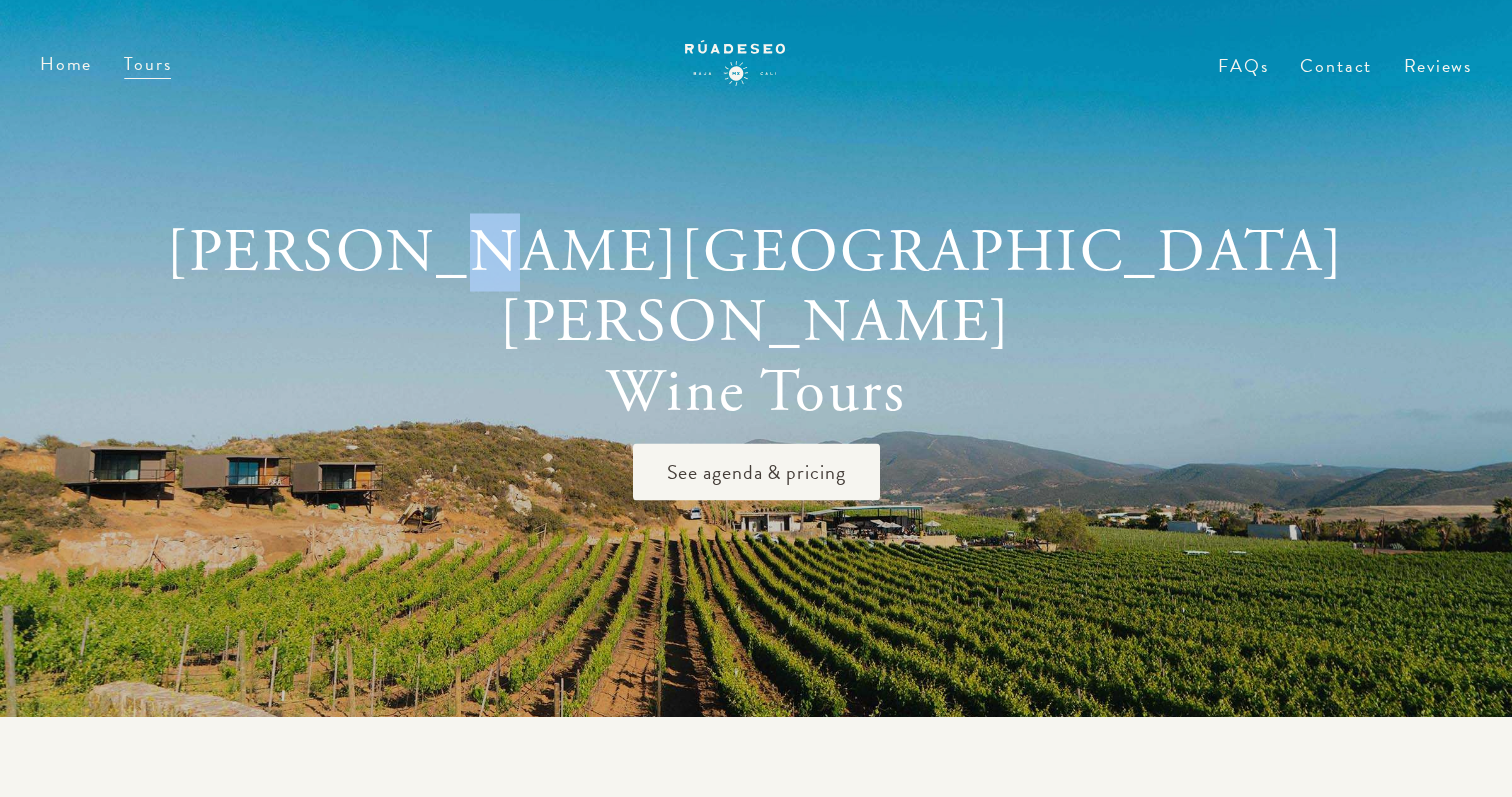 click on "[PERSON_NAME] [PERSON_NAME]  Wine Tours" at bounding box center (756, 322) 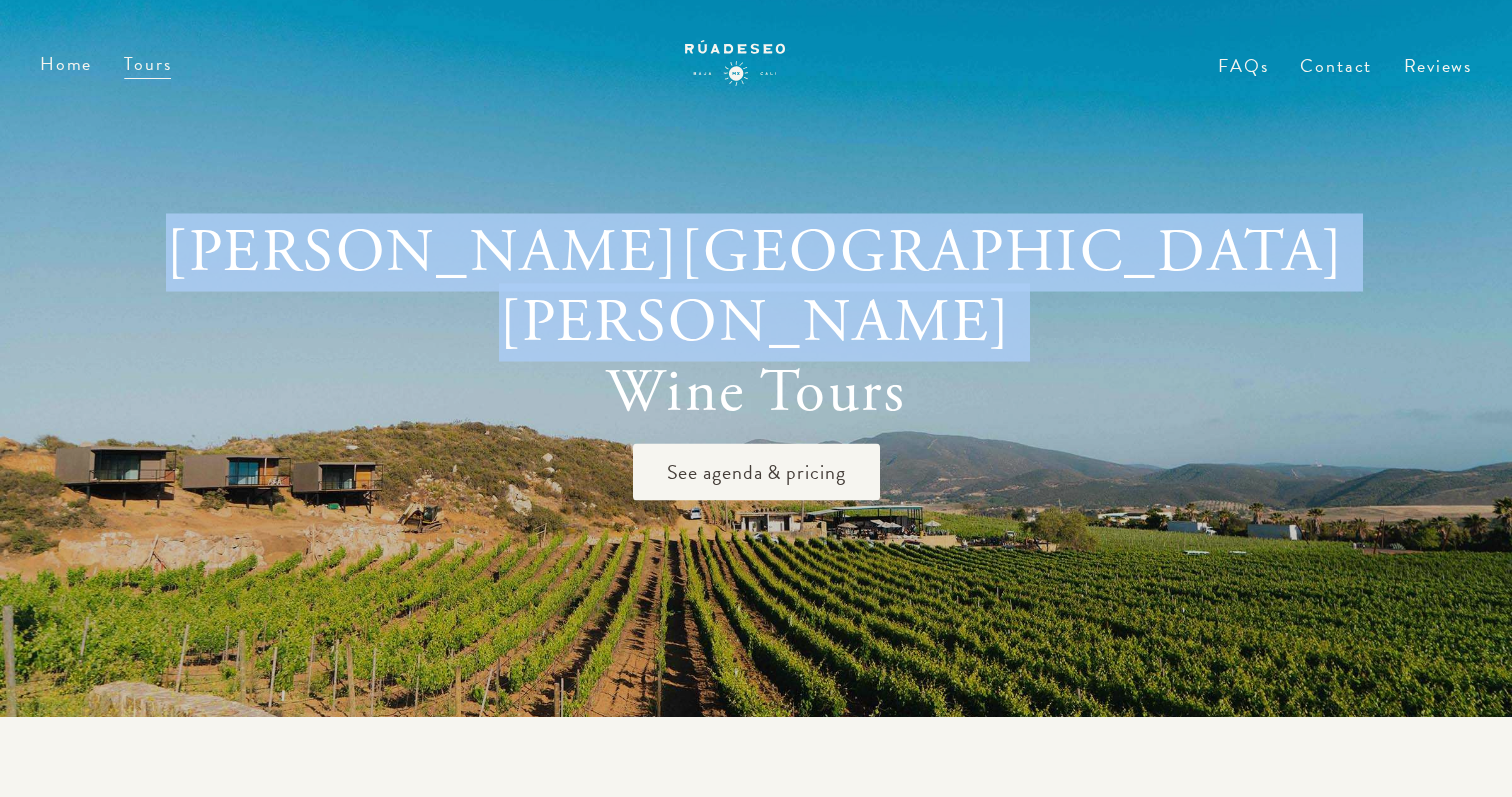 click on "[PERSON_NAME] [PERSON_NAME]  Wine Tours" at bounding box center [756, 322] 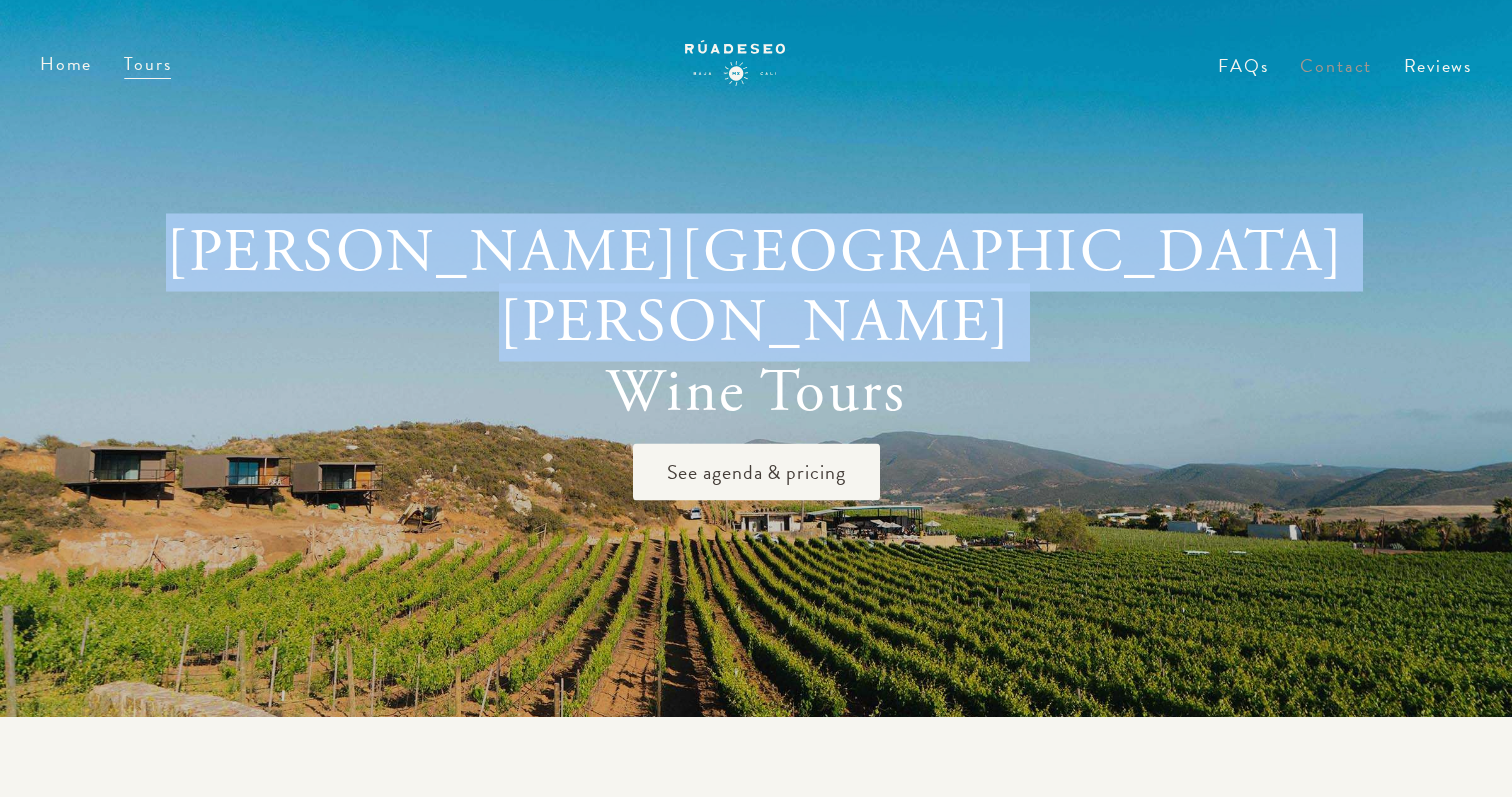 click on "Contact" at bounding box center (1336, 81) 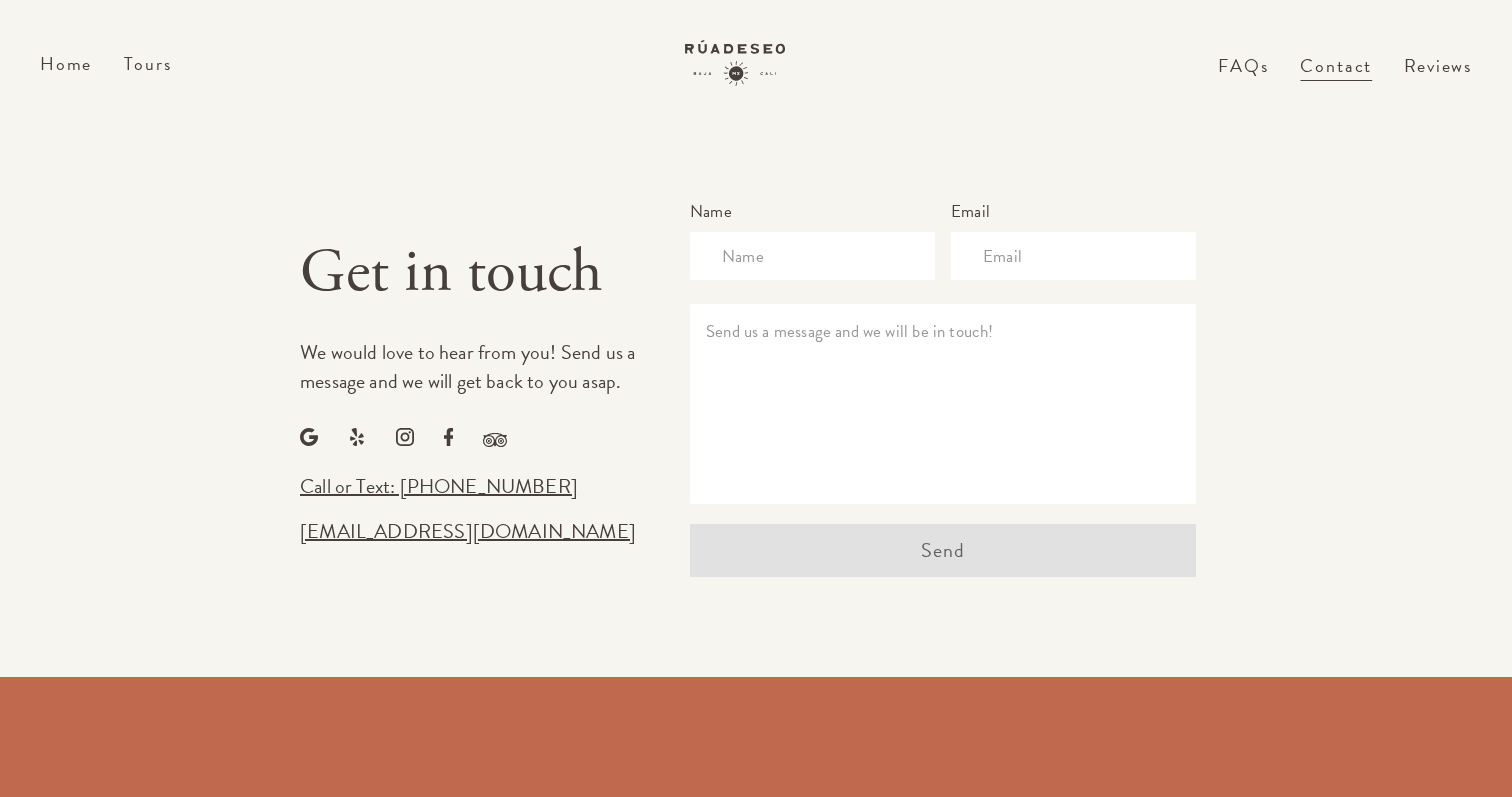 click on "FAQs Contact Reviews" at bounding box center [1345, 81] 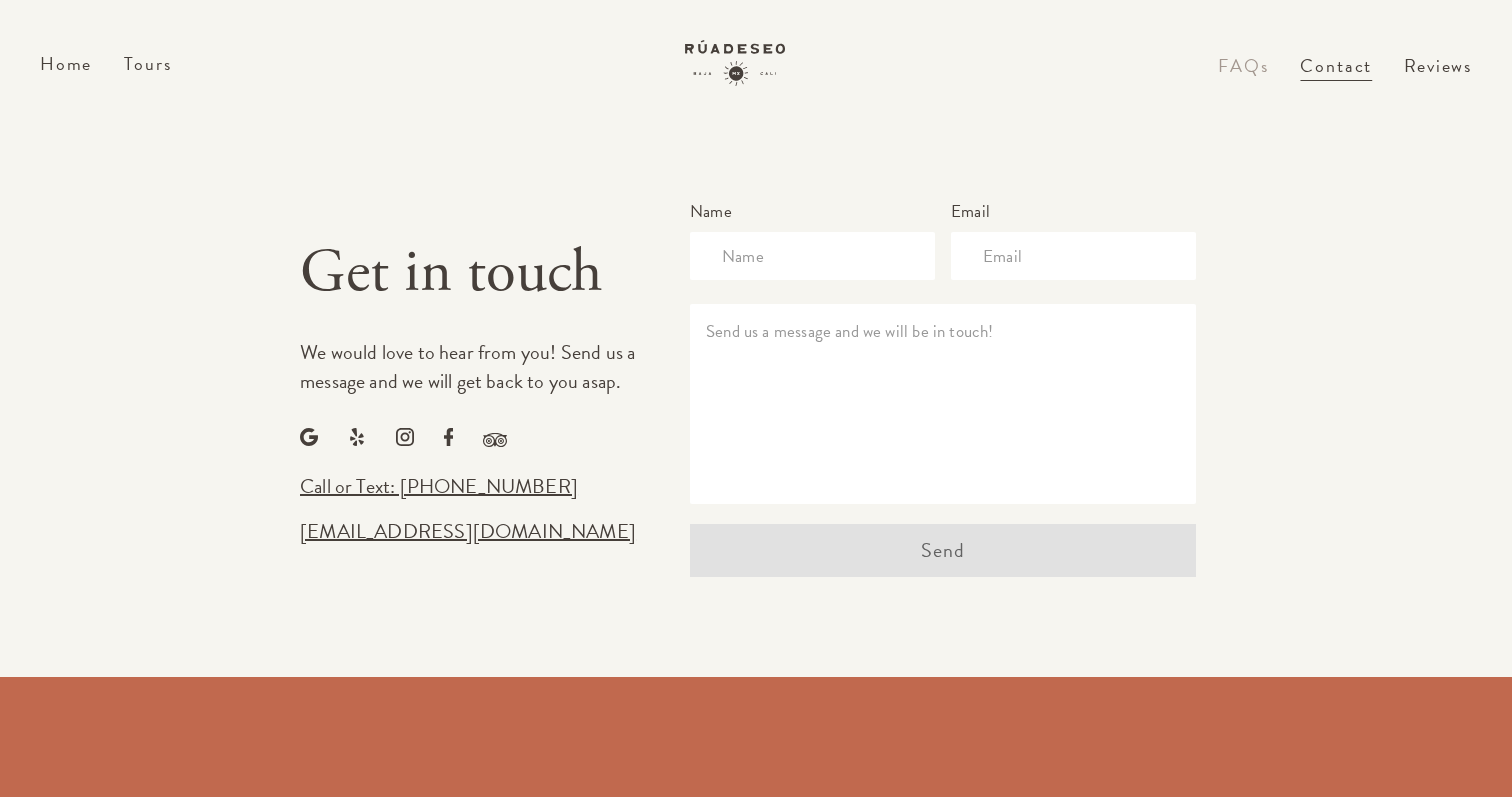 click on "FAQs" at bounding box center [1243, 81] 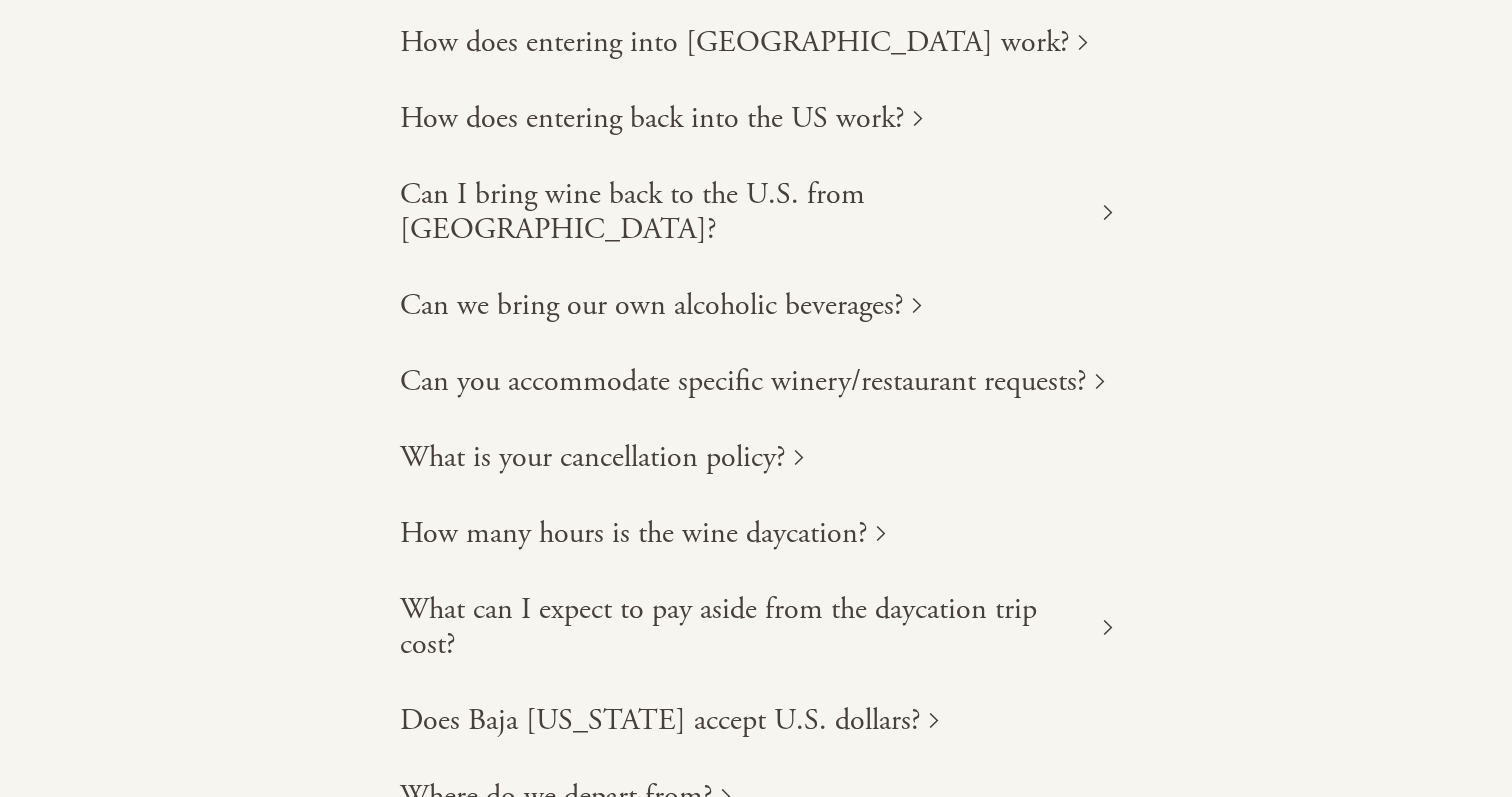 scroll, scrollTop: 380, scrollLeft: 0, axis: vertical 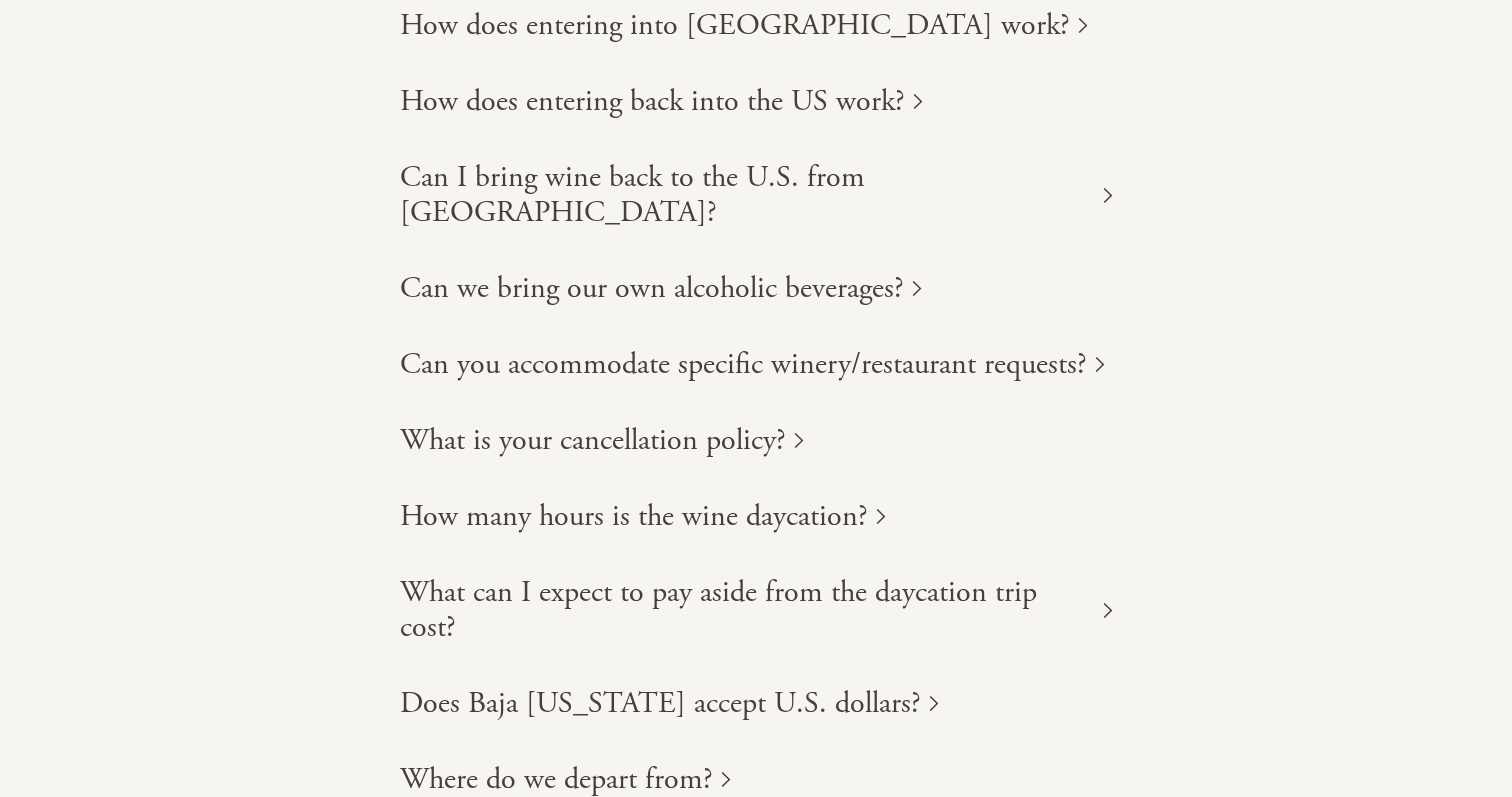 click on "How many hours is the wine daycation?" at bounding box center (634, 516) 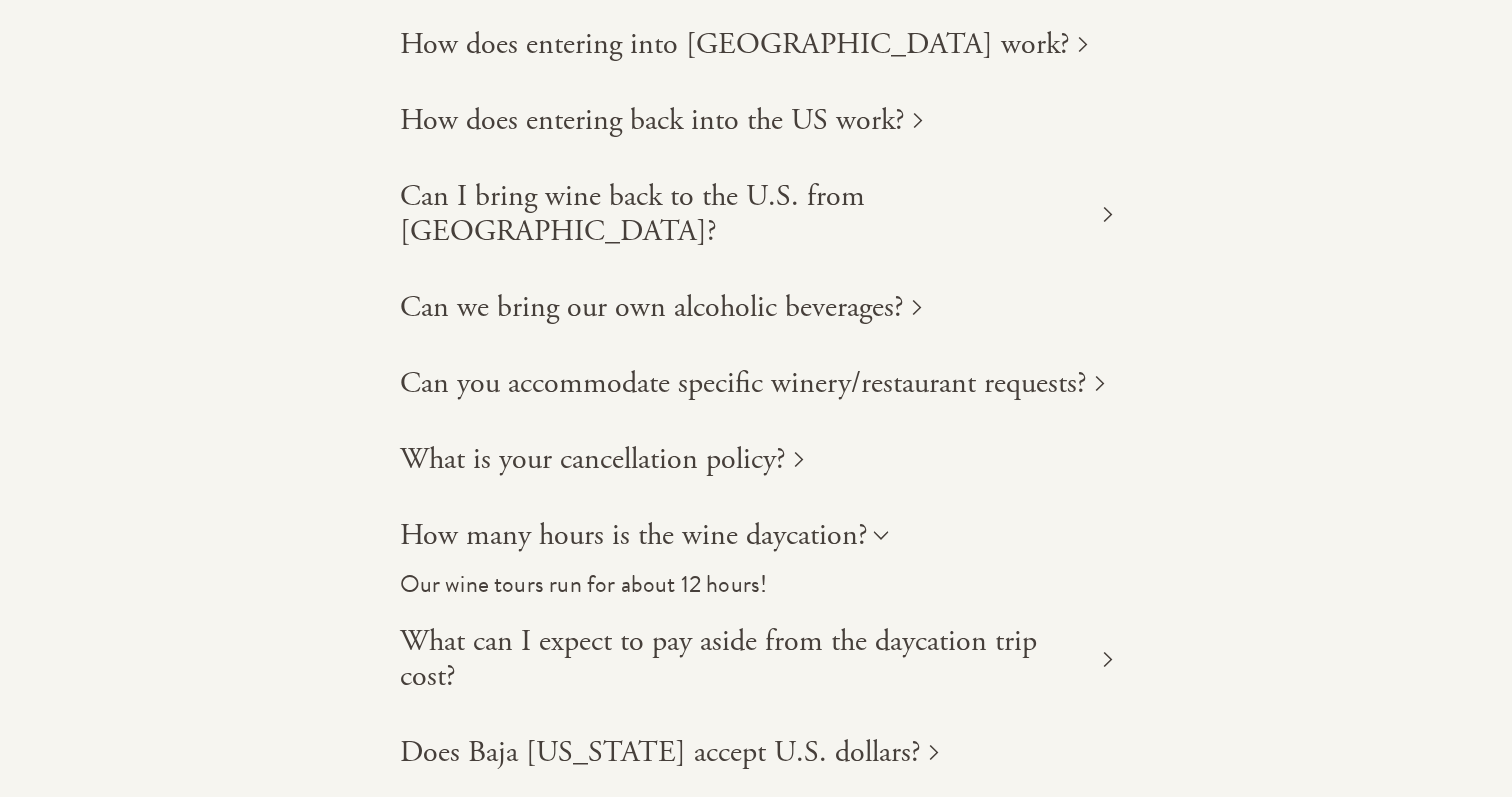 scroll, scrollTop: 0, scrollLeft: 0, axis: both 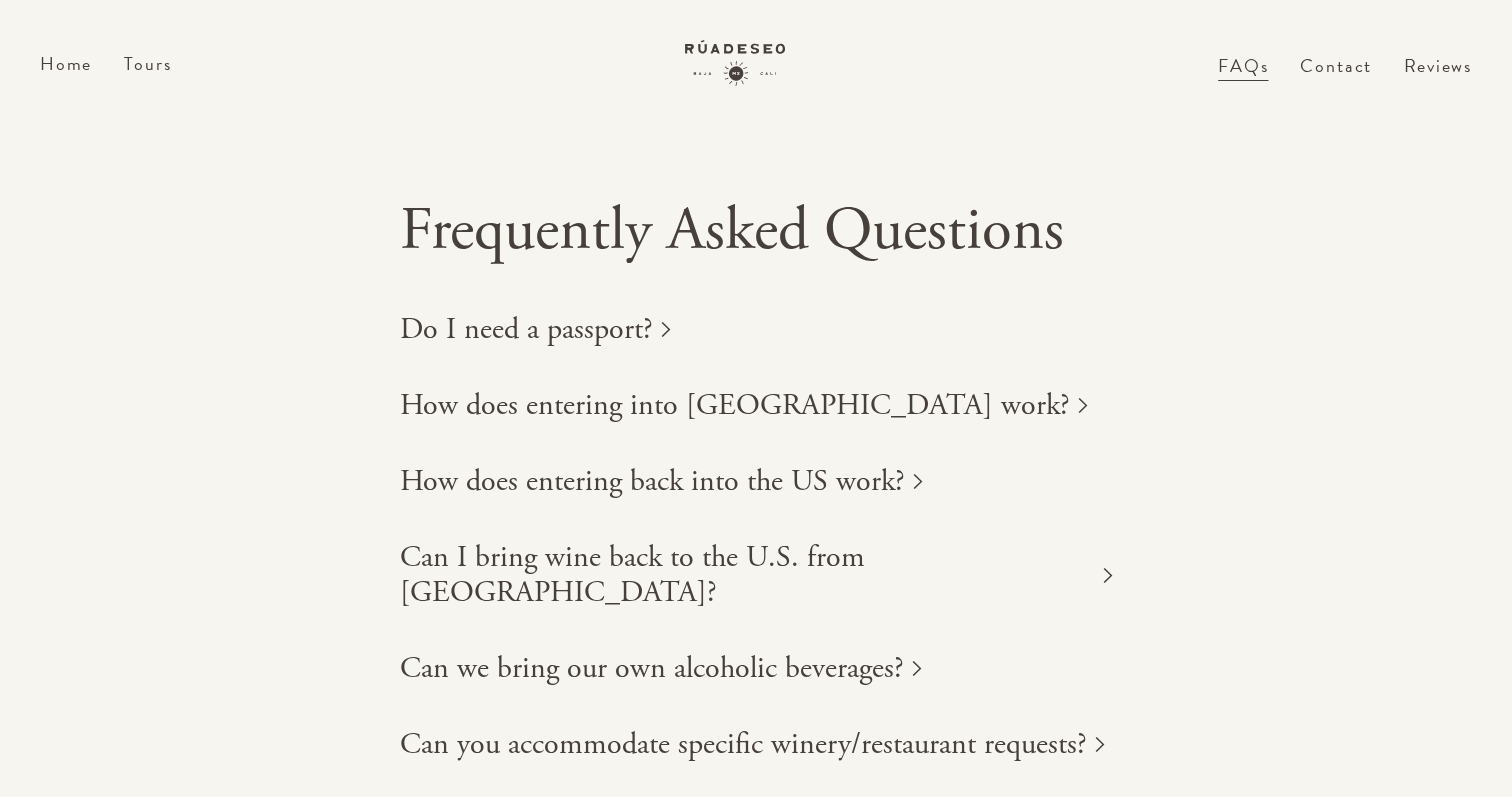 click on "Home Tours Private Tours Public Tours Two Day Multi Day FAQs Contact Reviews" at bounding box center [756, 81] 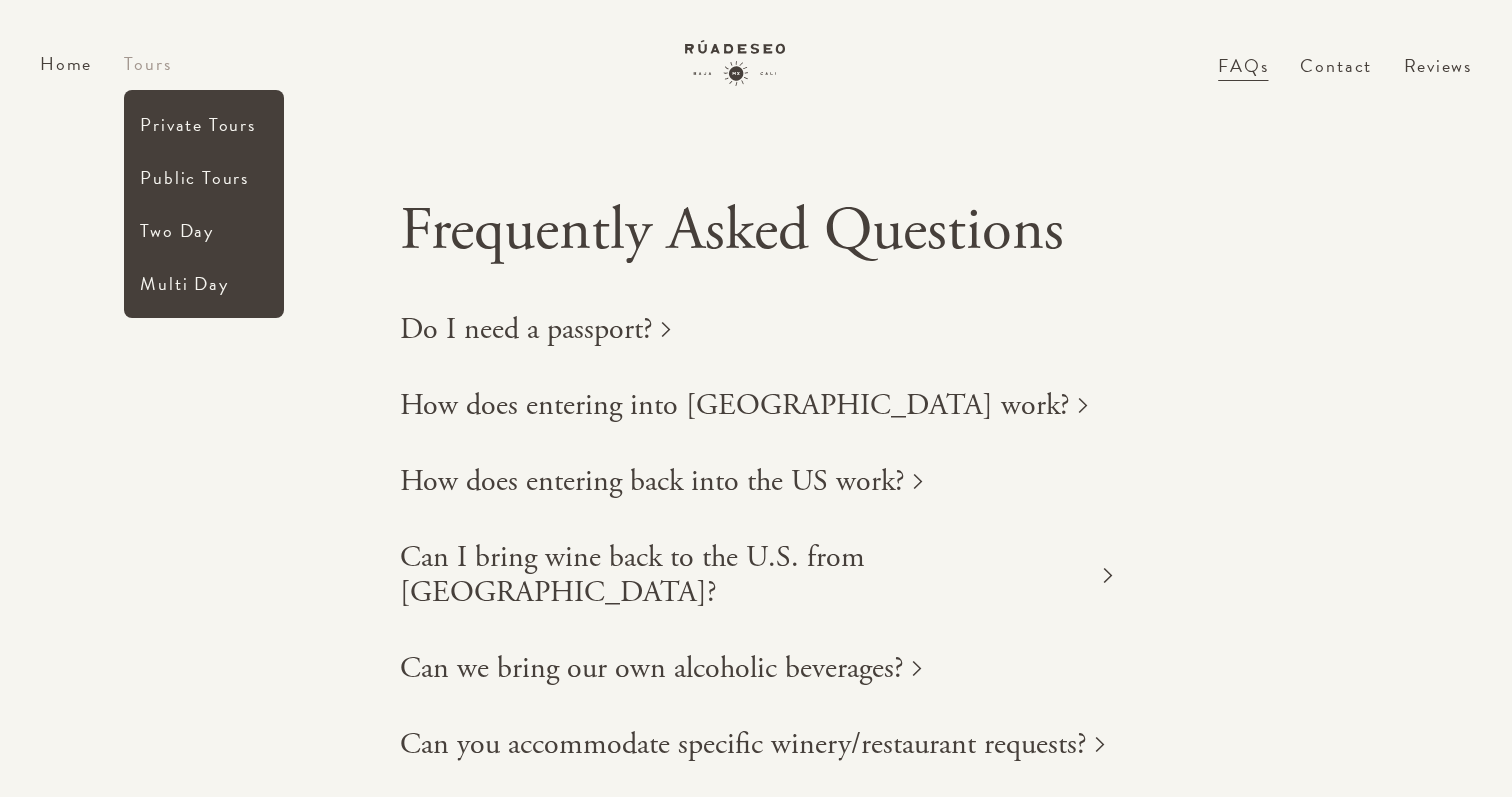 click on "Tours" at bounding box center (147, 63) 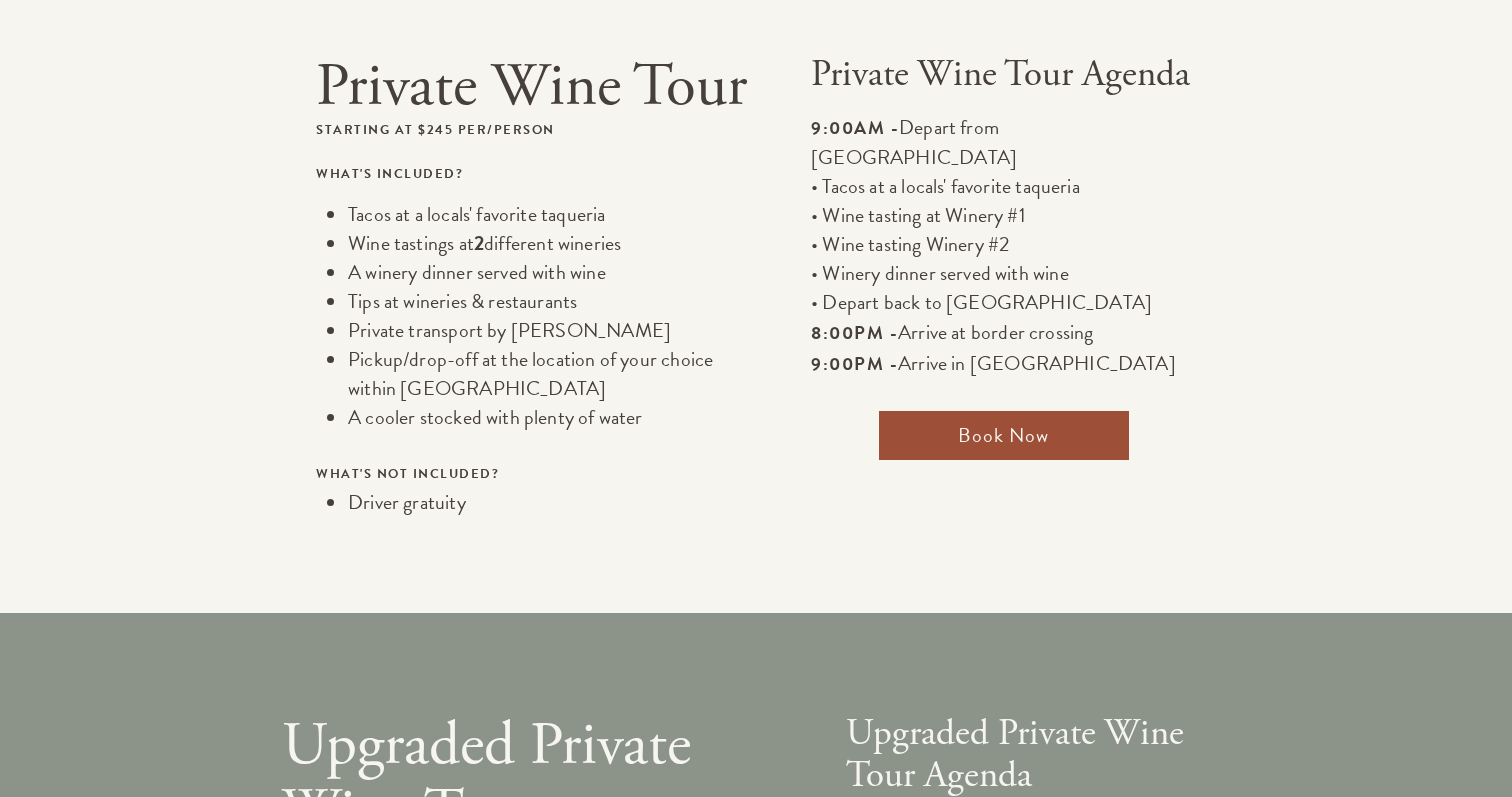 scroll, scrollTop: 0, scrollLeft: 0, axis: both 